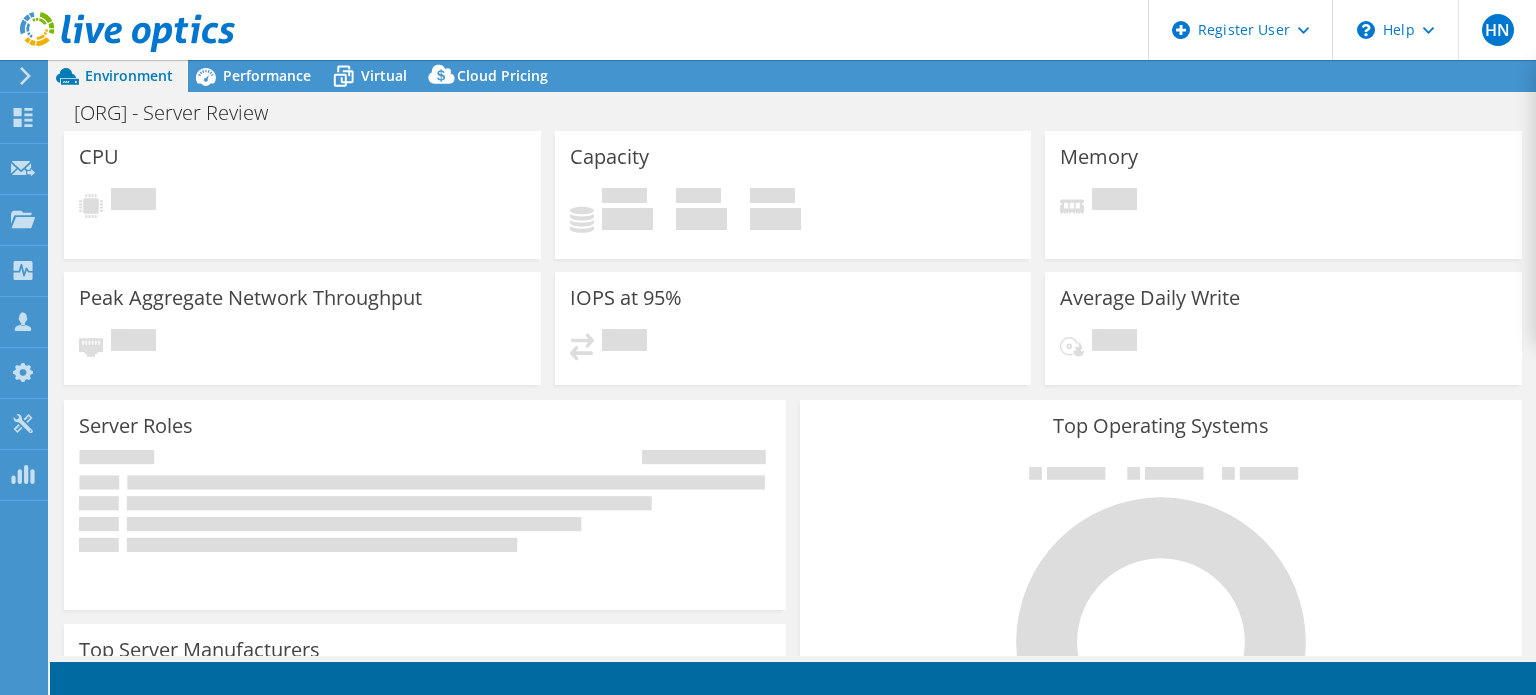 scroll, scrollTop: 0, scrollLeft: 0, axis: both 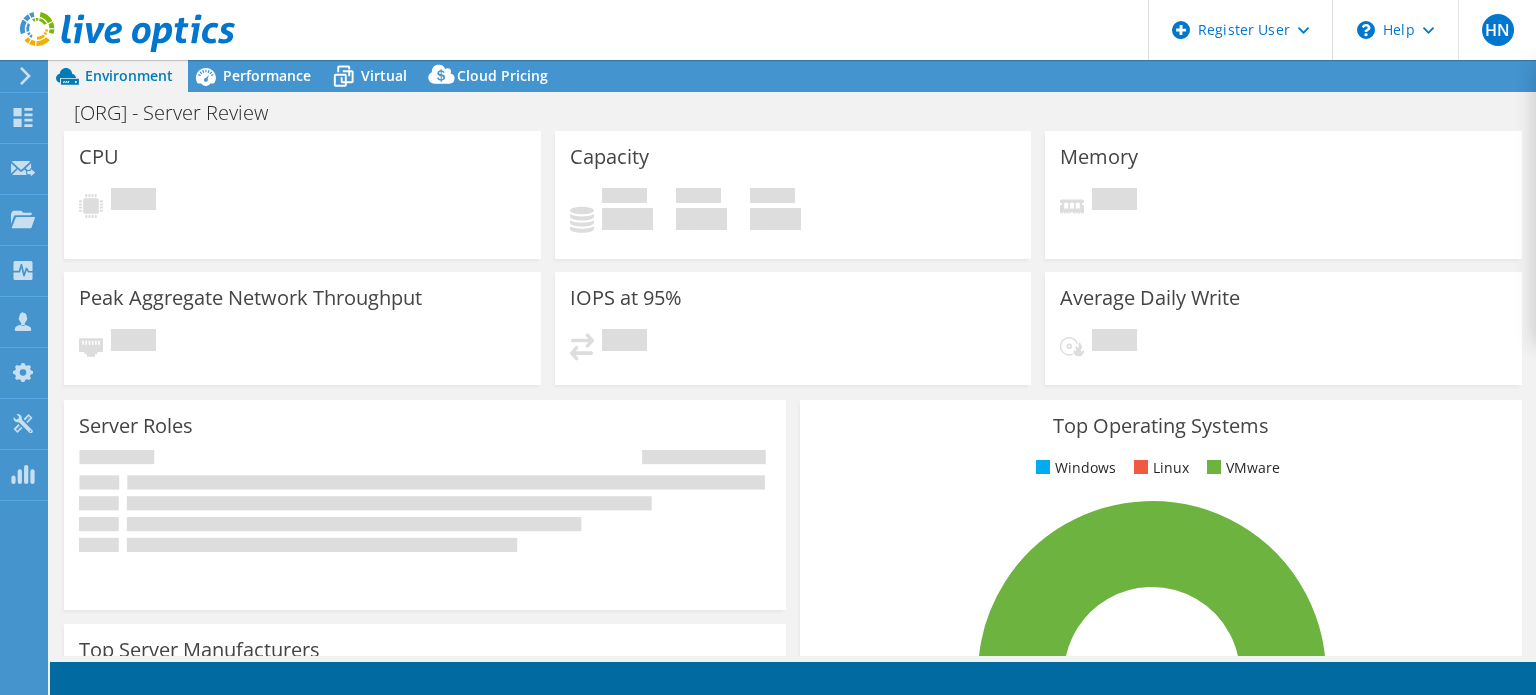 select on "USD" 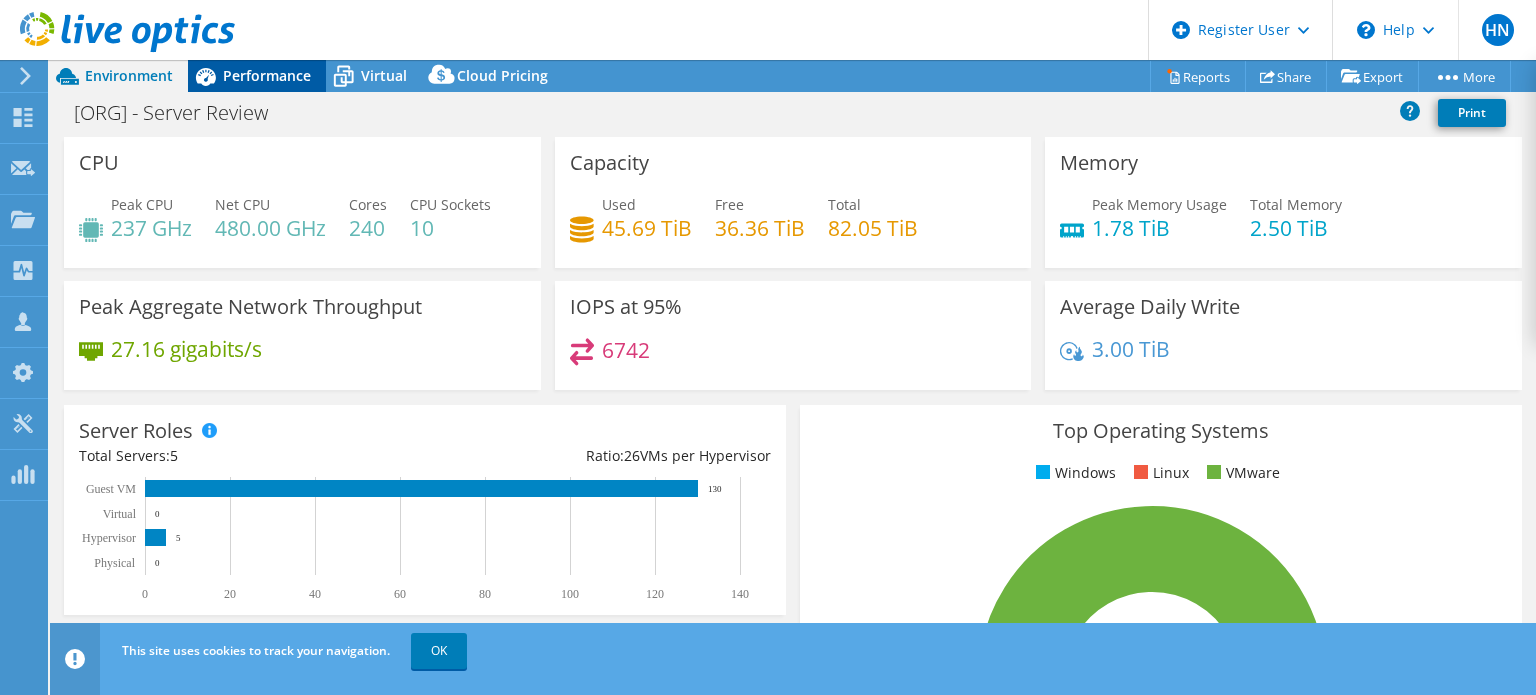 click on "Performance" at bounding box center (267, 75) 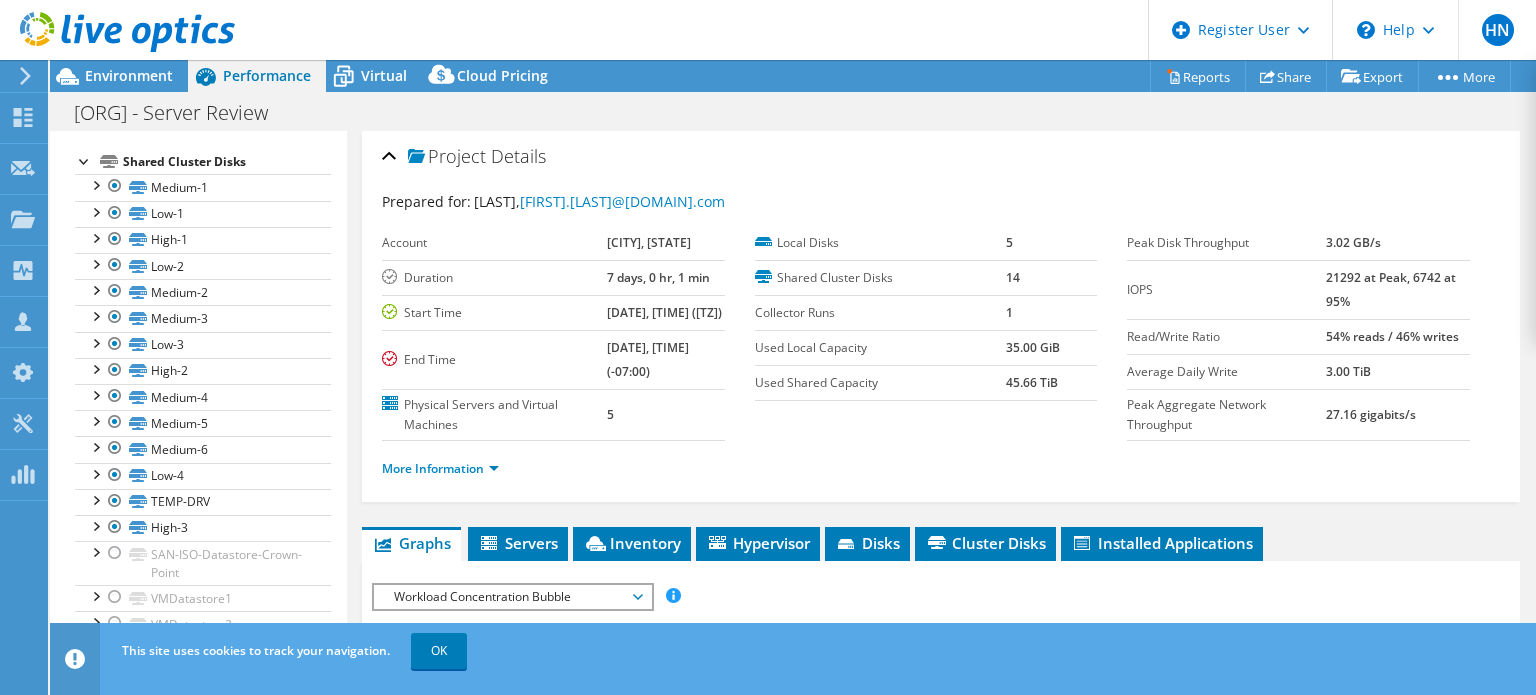 scroll, scrollTop: 188, scrollLeft: 0, axis: vertical 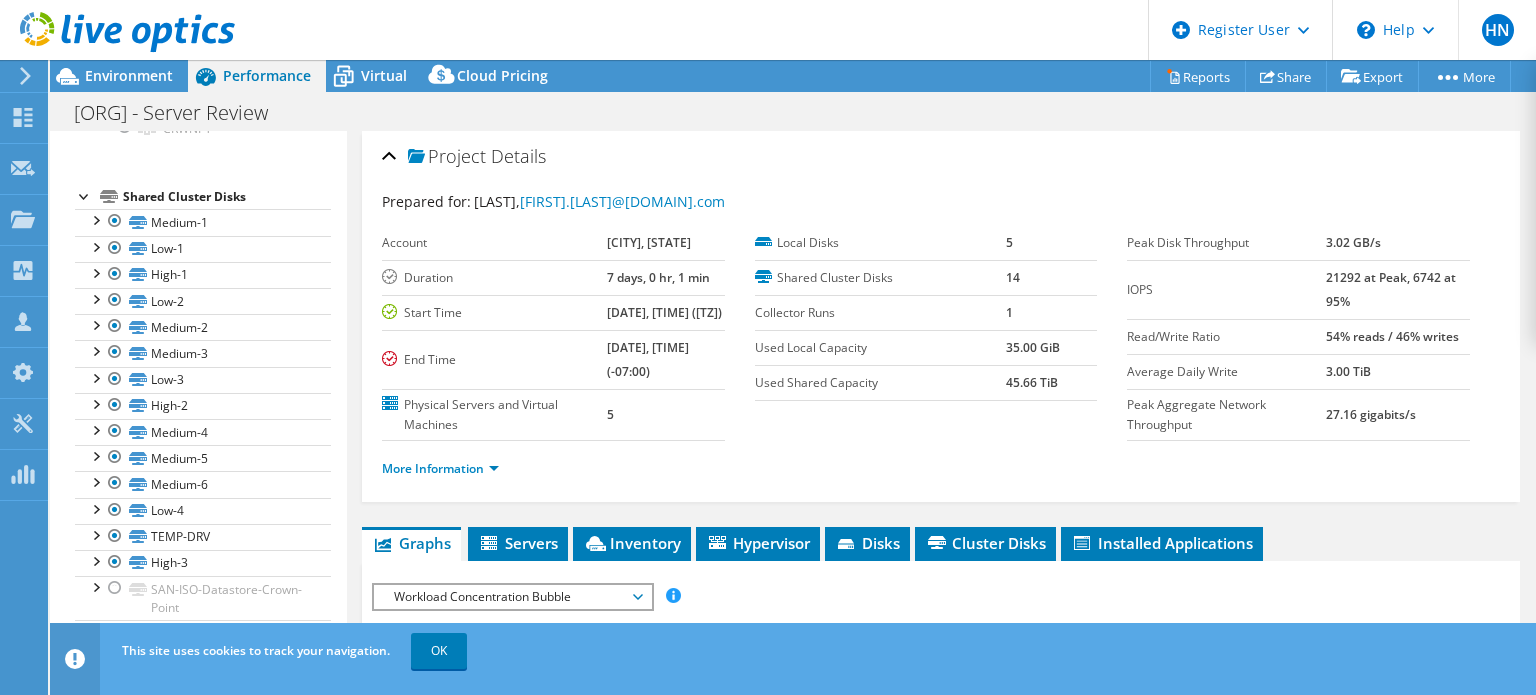 drag, startPoint x: 248, startPoint y: 199, endPoint x: 124, endPoint y: 203, distance: 124.0645 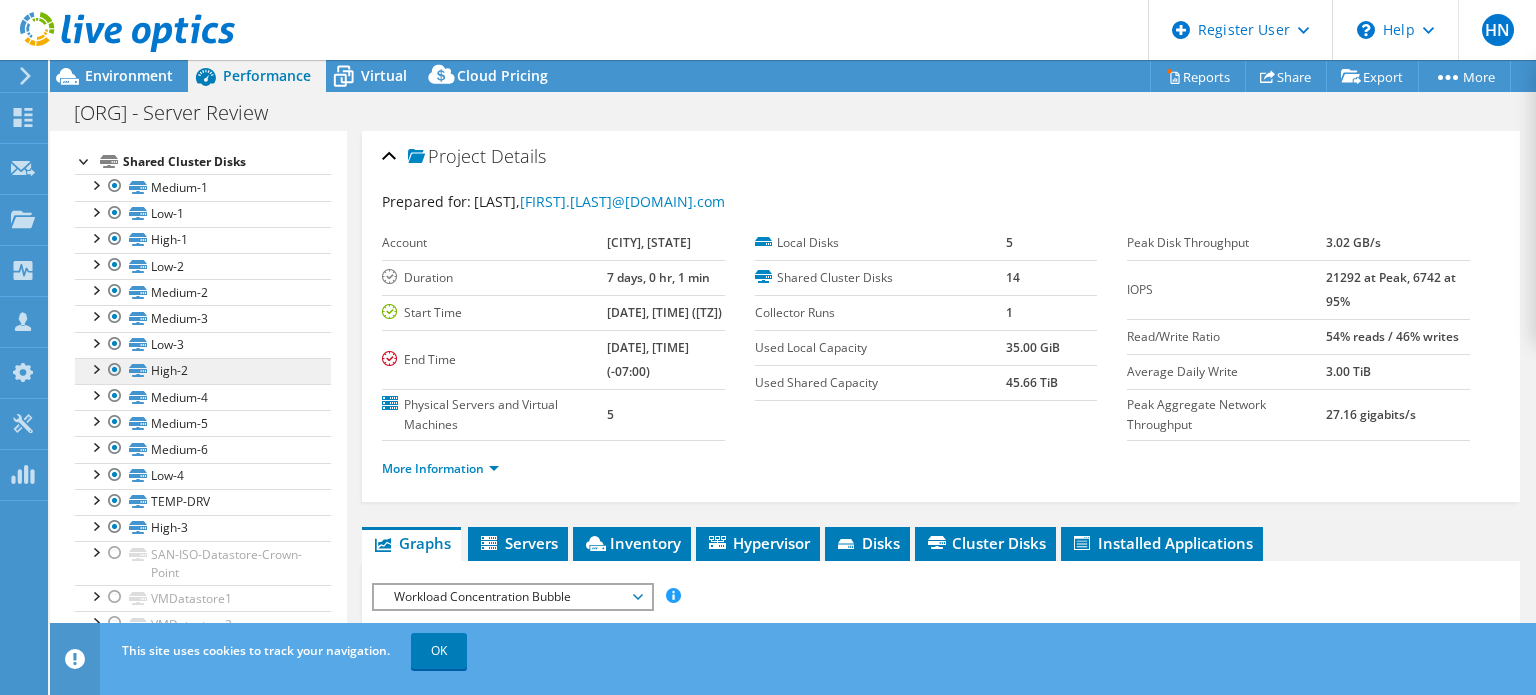 scroll, scrollTop: 221, scrollLeft: 0, axis: vertical 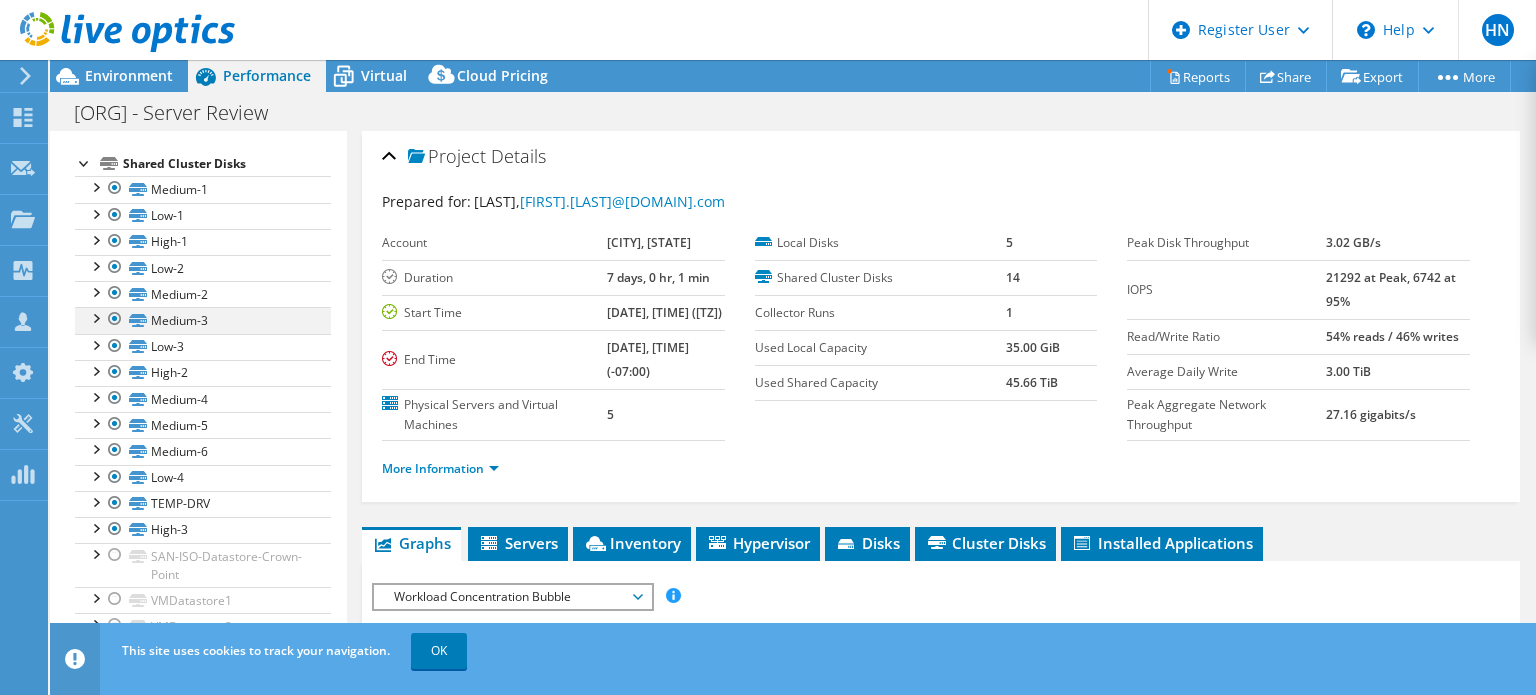 click at bounding box center [95, 317] 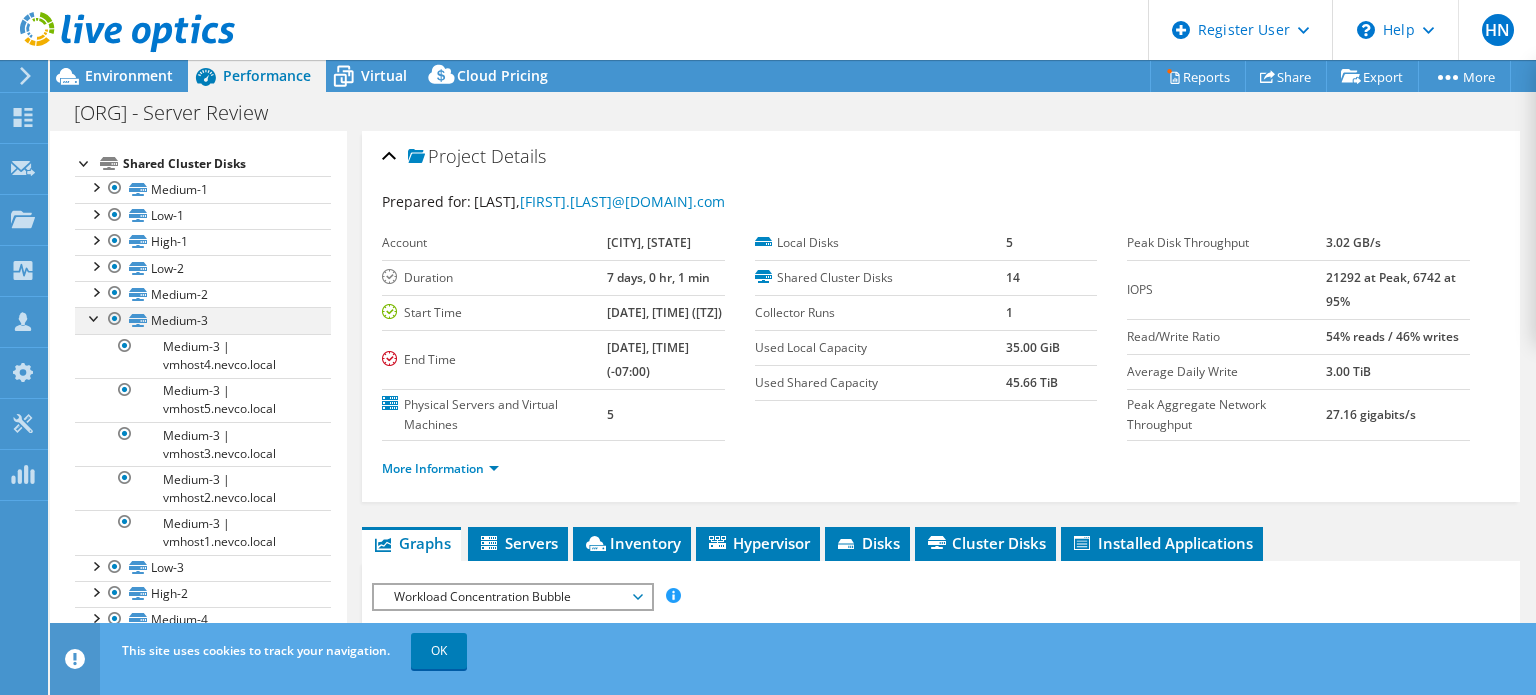 click at bounding box center [95, 317] 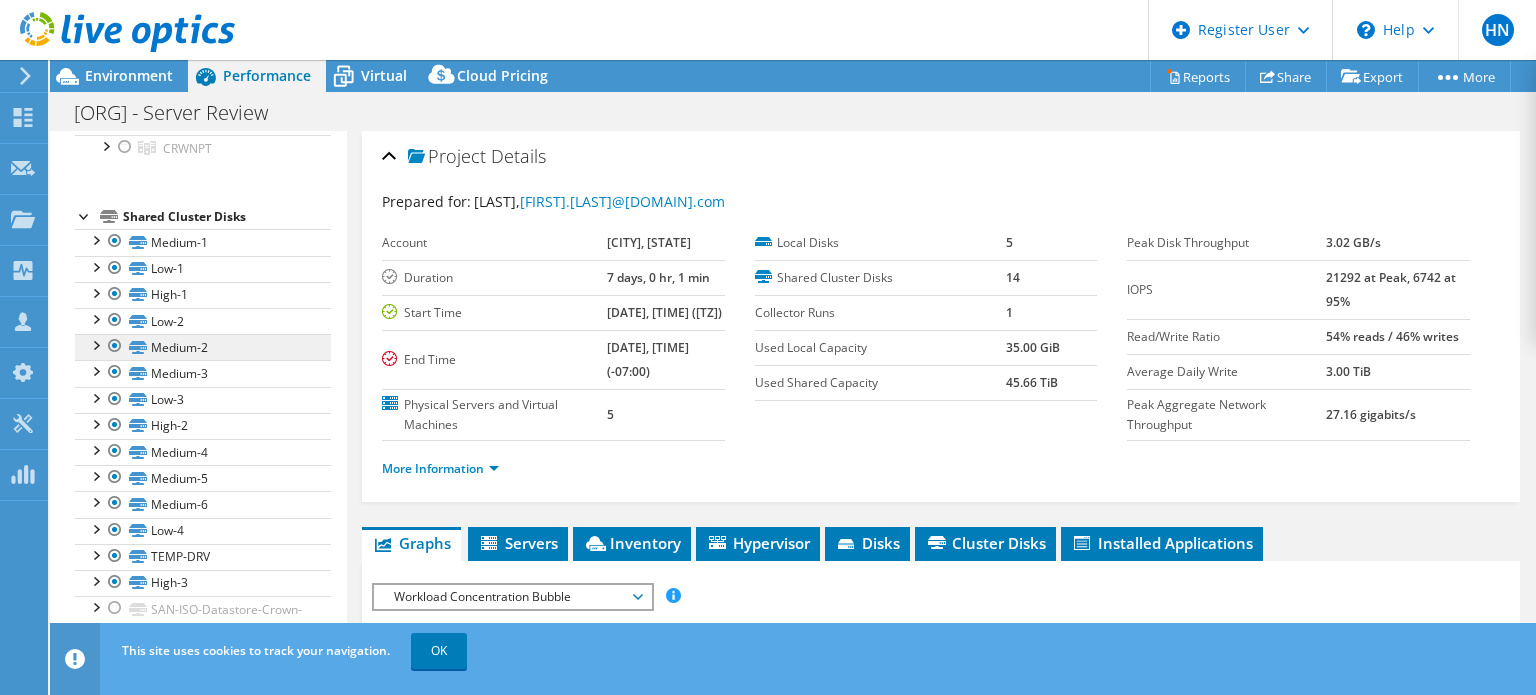 scroll, scrollTop: 167, scrollLeft: 0, axis: vertical 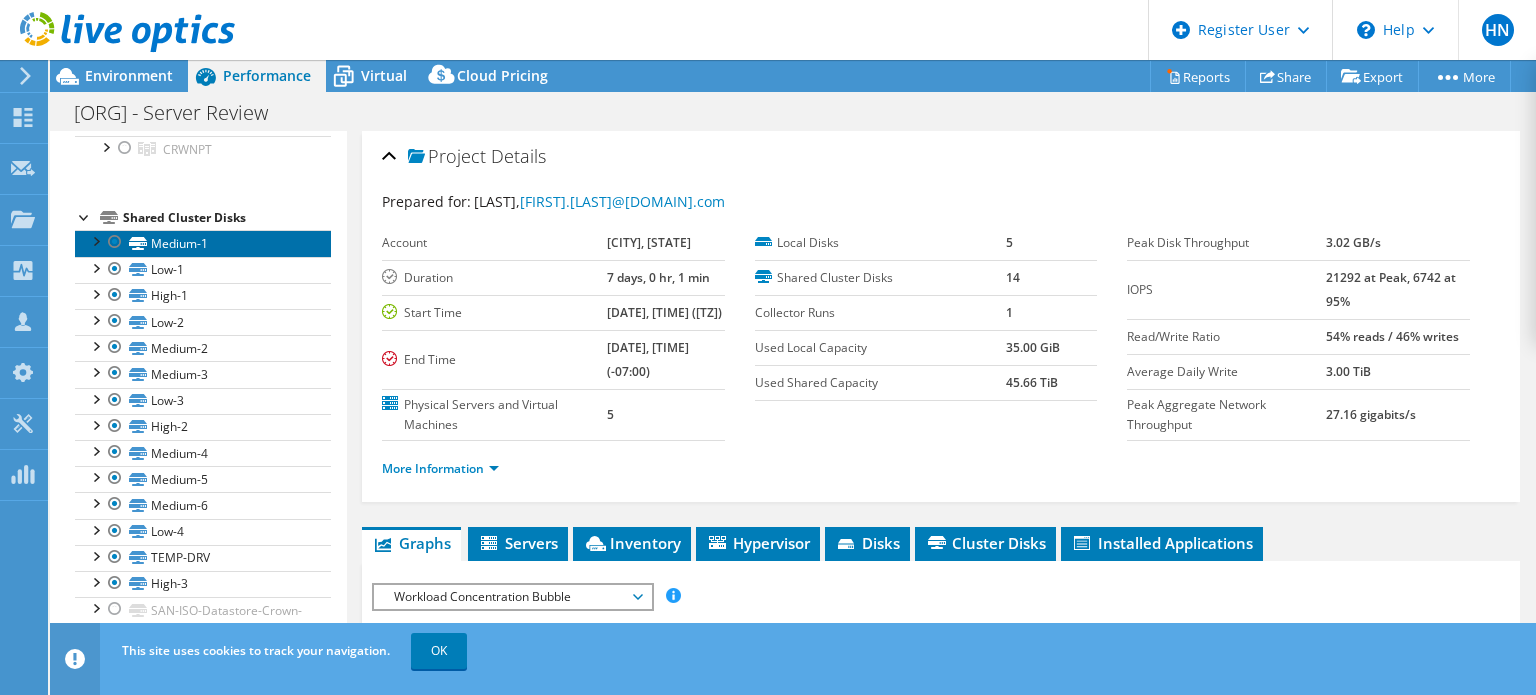 click on "Medium-1" at bounding box center (203, 243) 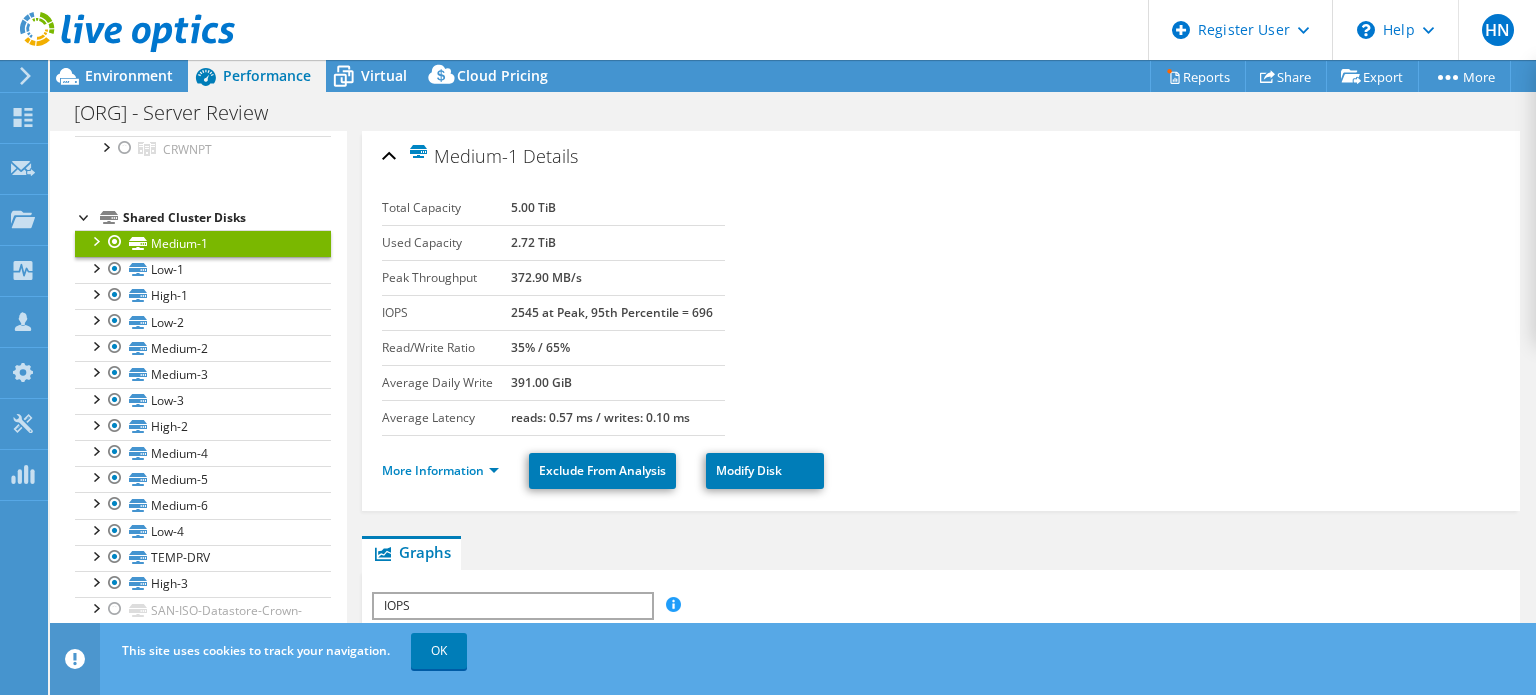 click at bounding box center [95, 240] 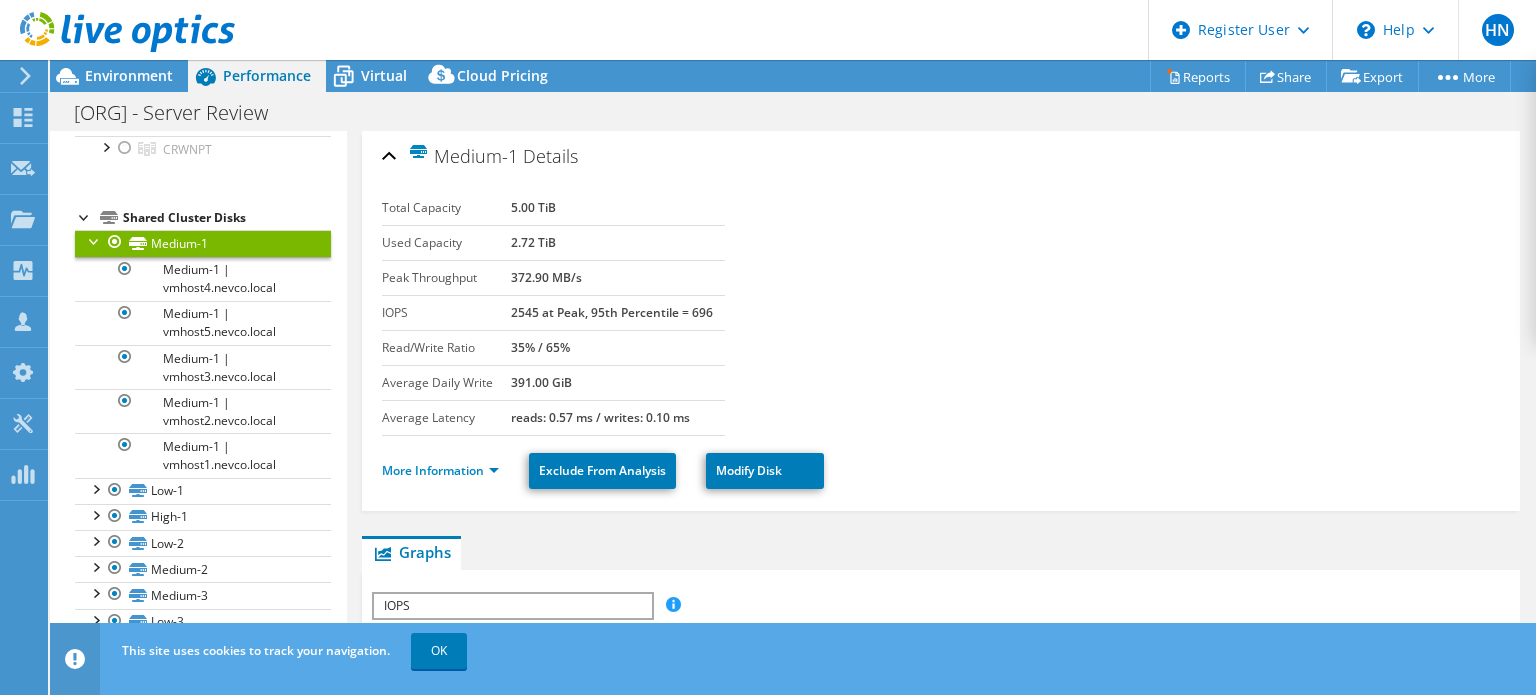click at bounding box center (95, 240) 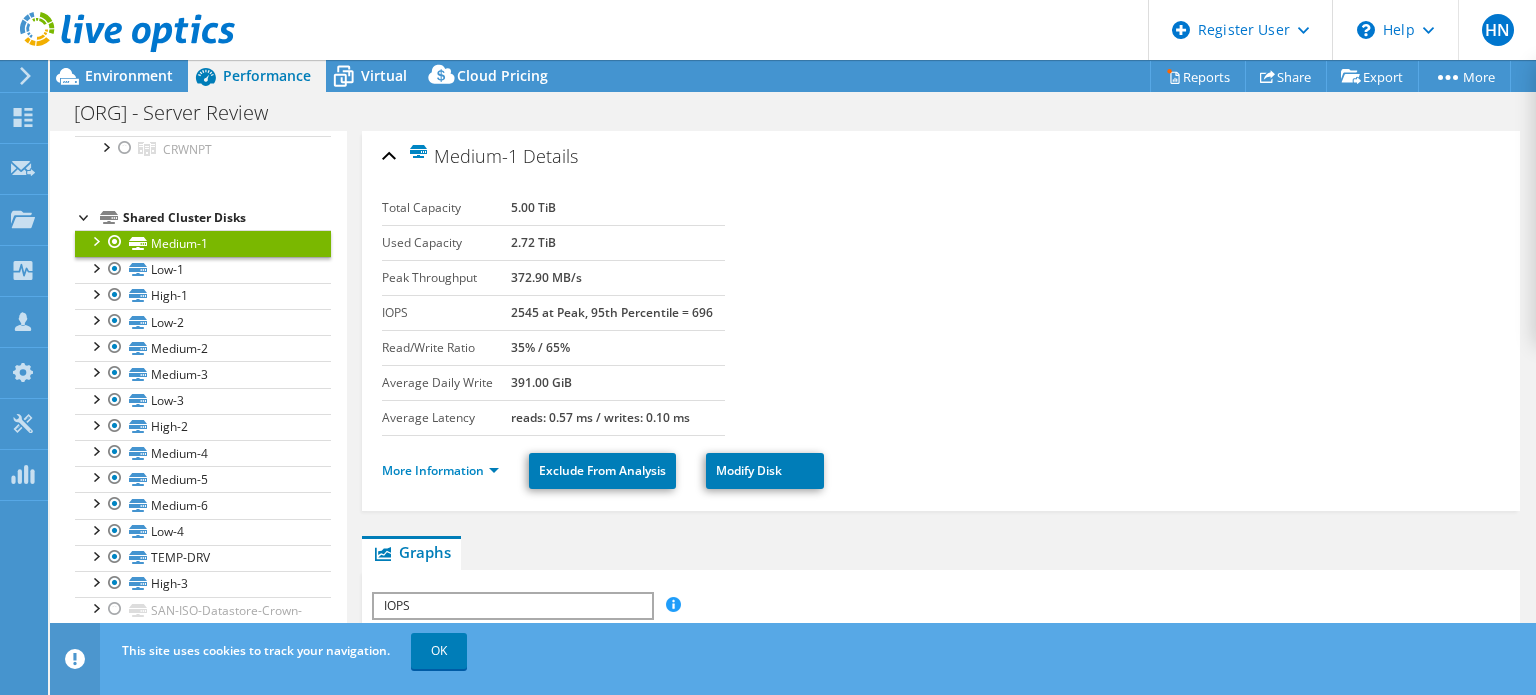 click on "Shared Cluster Disks" at bounding box center (227, 218) 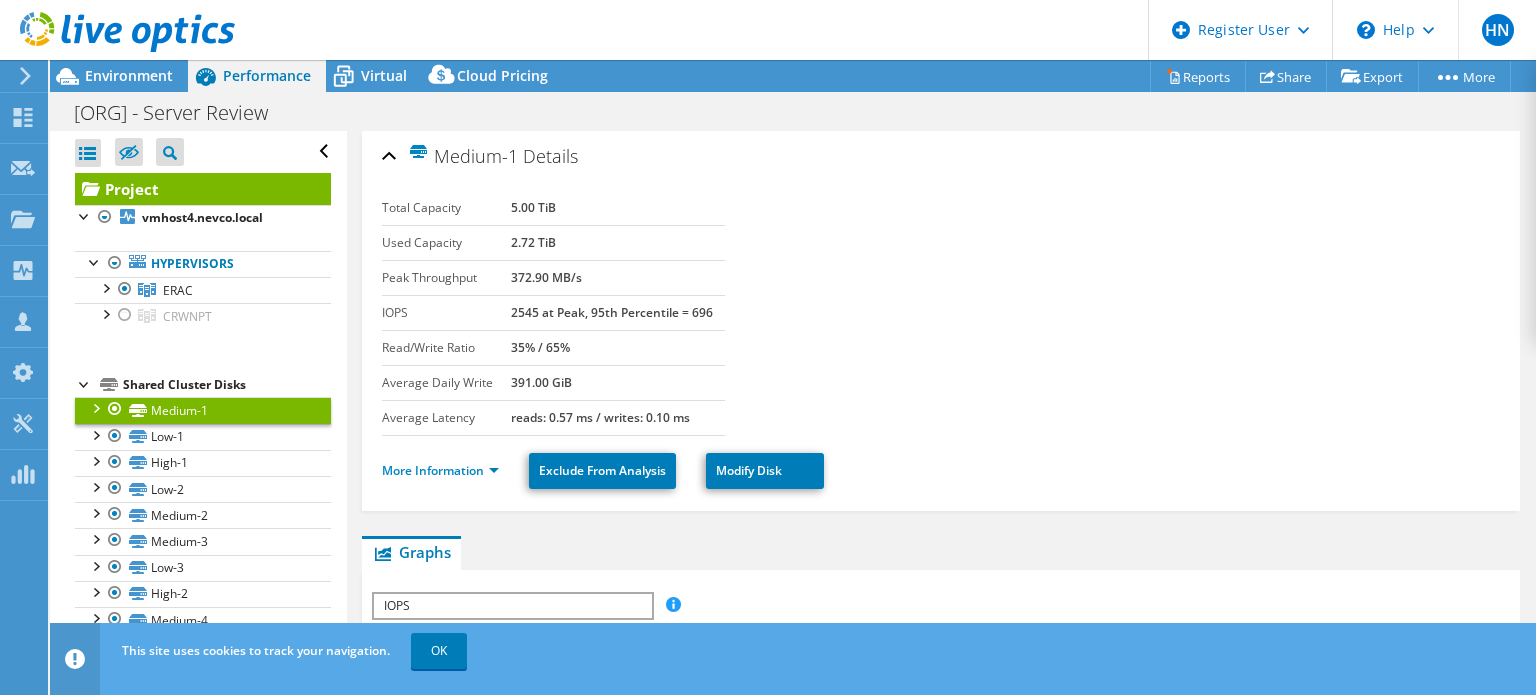 click on "Shared Cluster Disks" at bounding box center [227, 385] 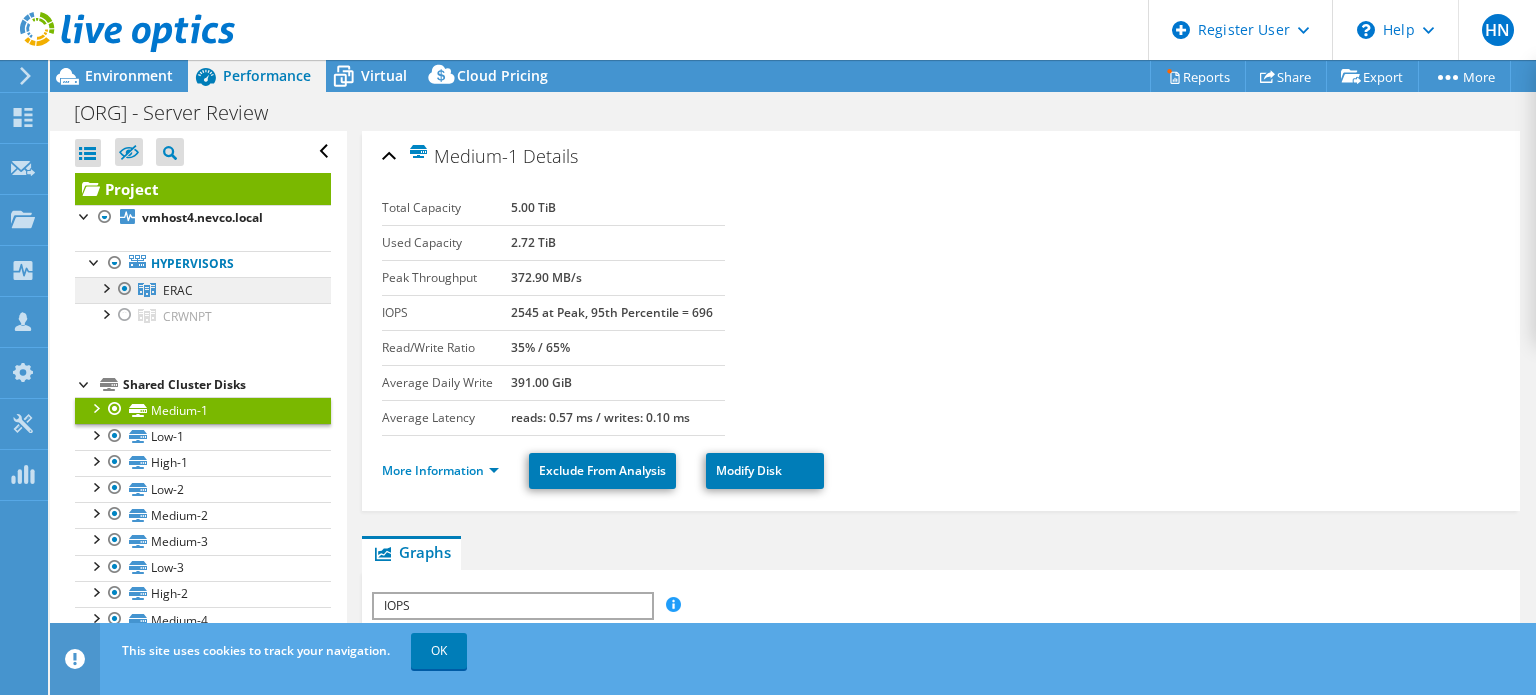 click on "ERAC" at bounding box center (178, 290) 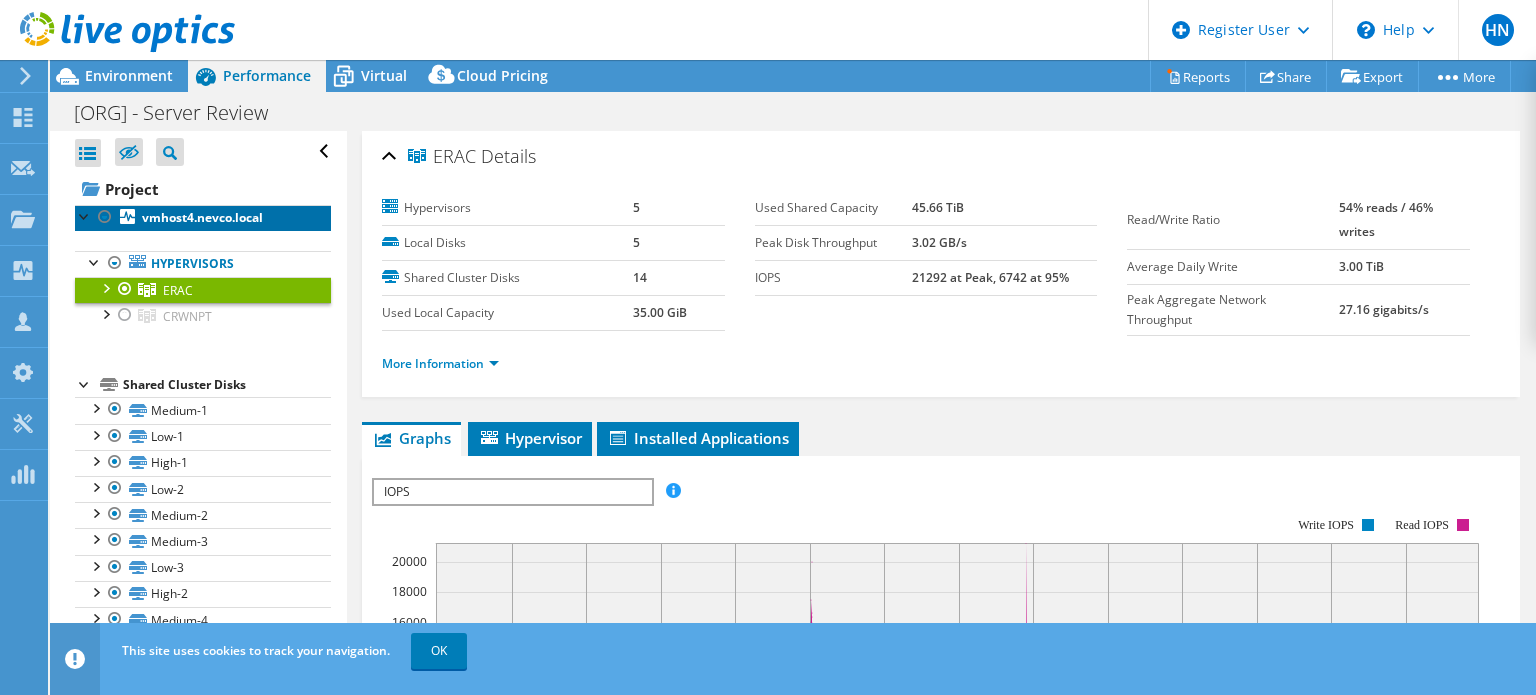 click on "vmhost4.nevco.local" at bounding box center [202, 217] 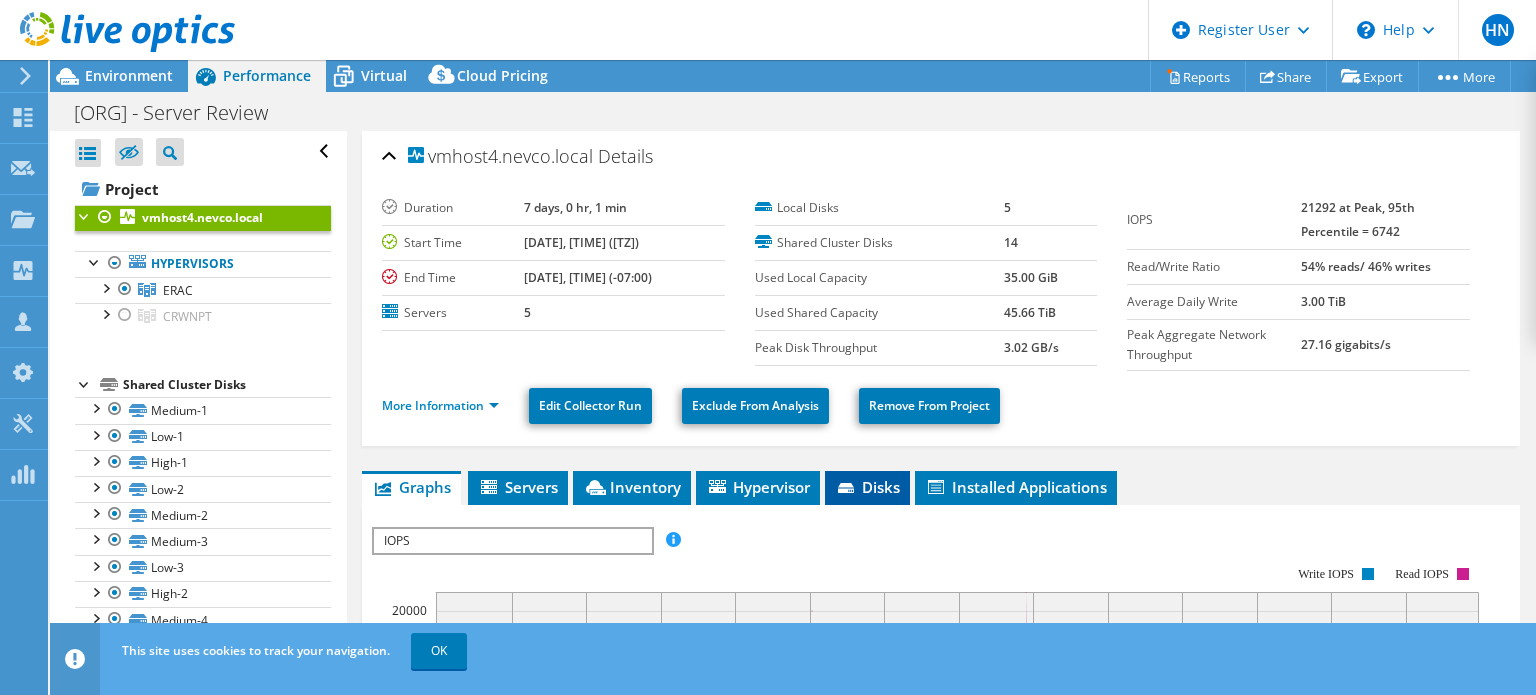 click on "Disks" at bounding box center (867, 488) 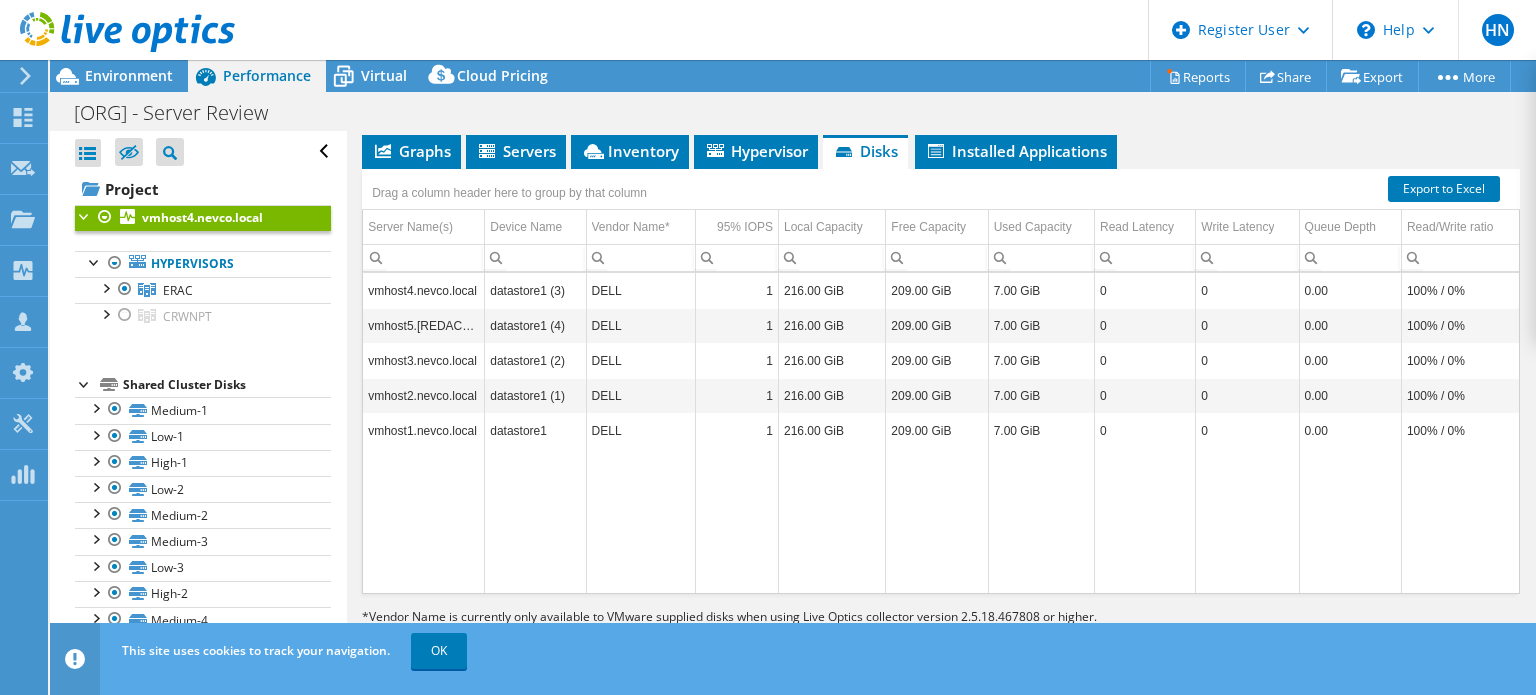 scroll, scrollTop: 335, scrollLeft: 0, axis: vertical 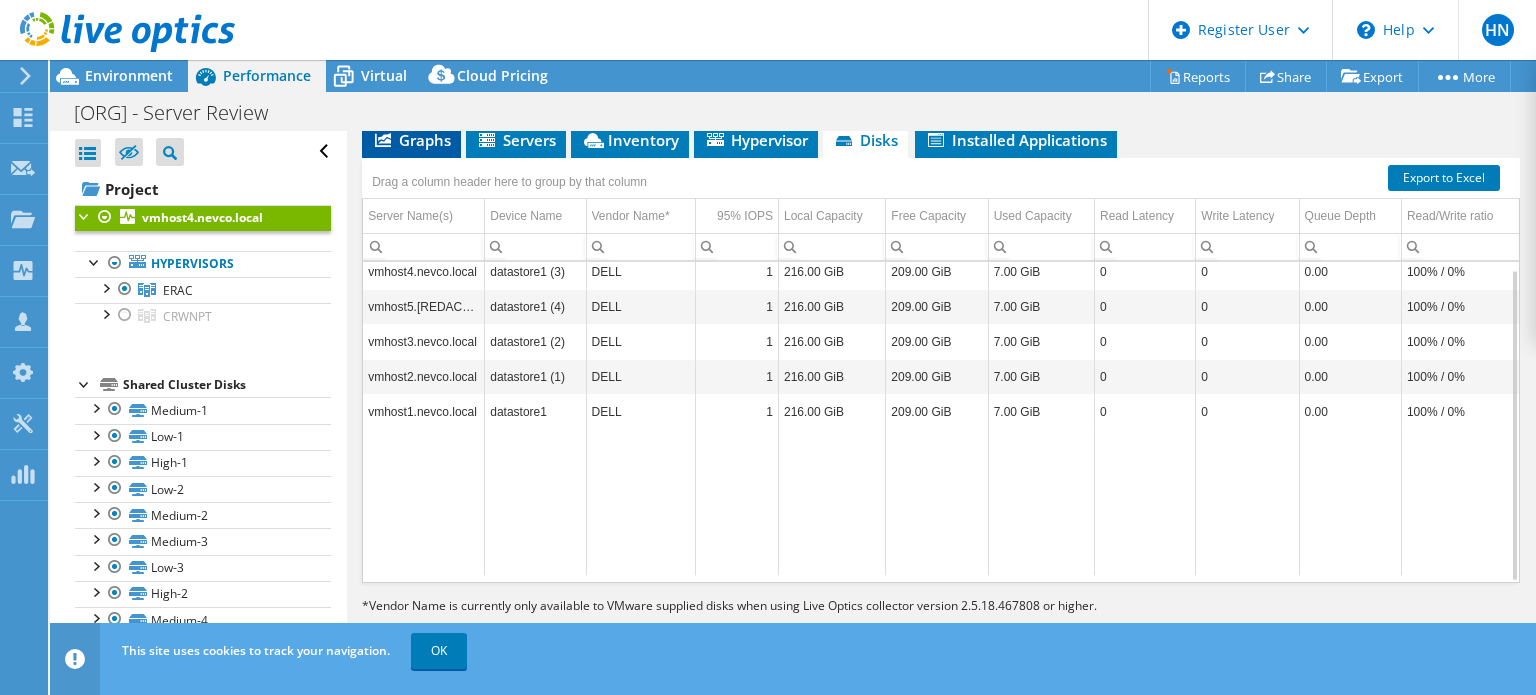 click on "Graphs" at bounding box center (411, 140) 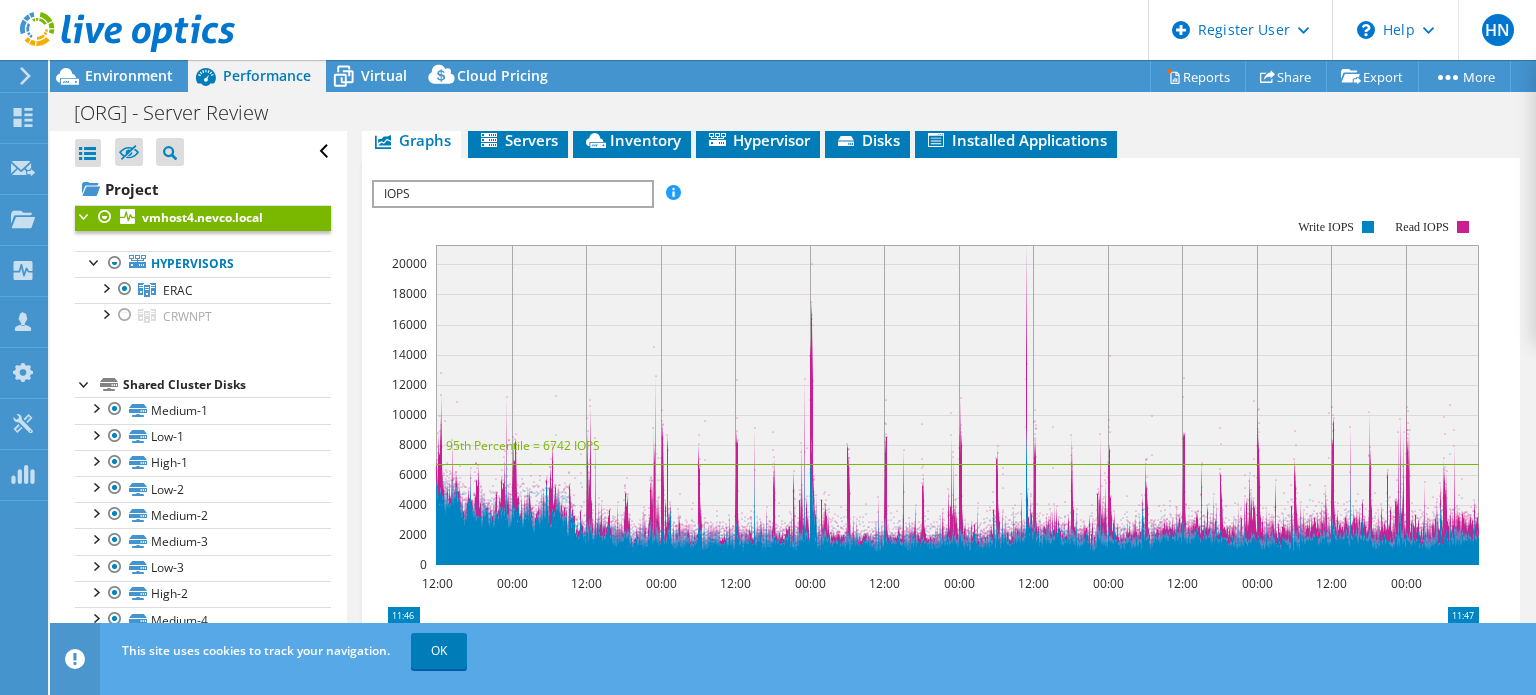 click on "IOPS" at bounding box center (512, 194) 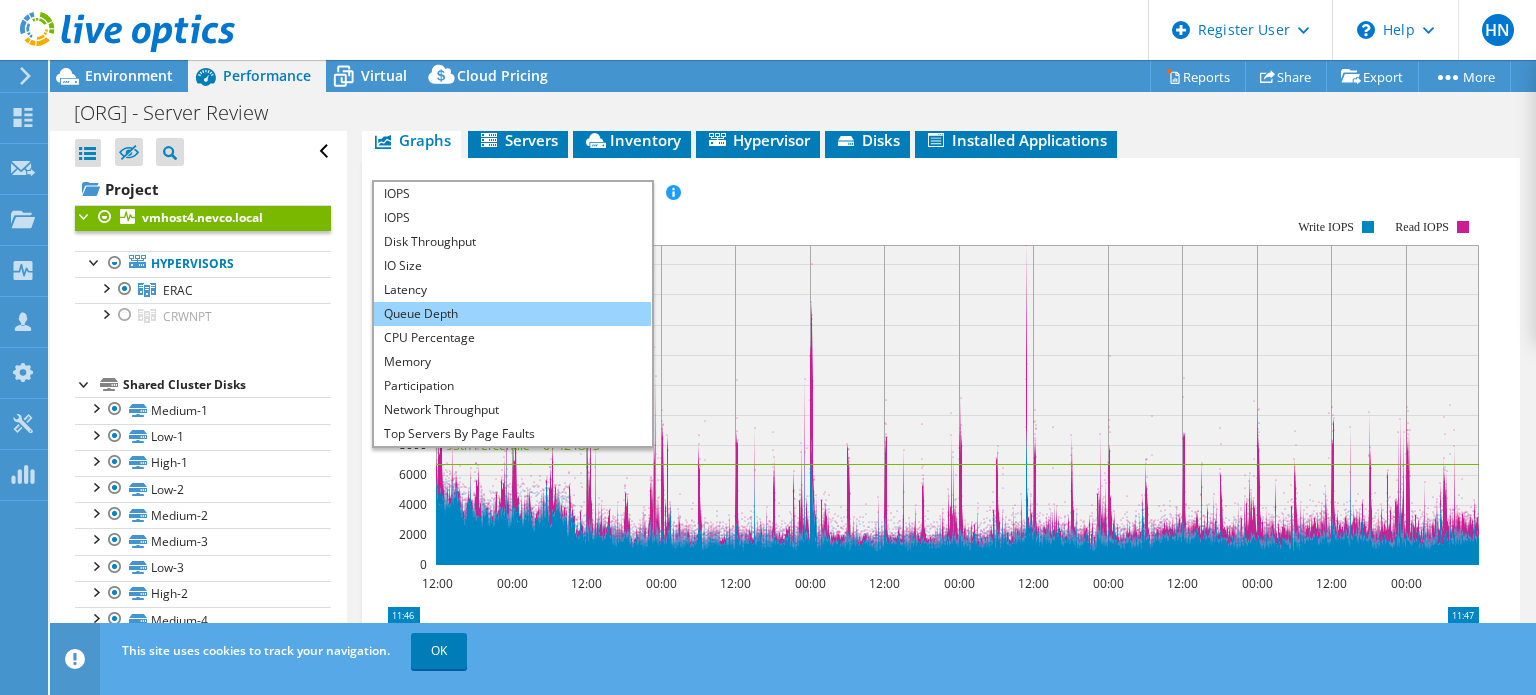 scroll, scrollTop: 72, scrollLeft: 0, axis: vertical 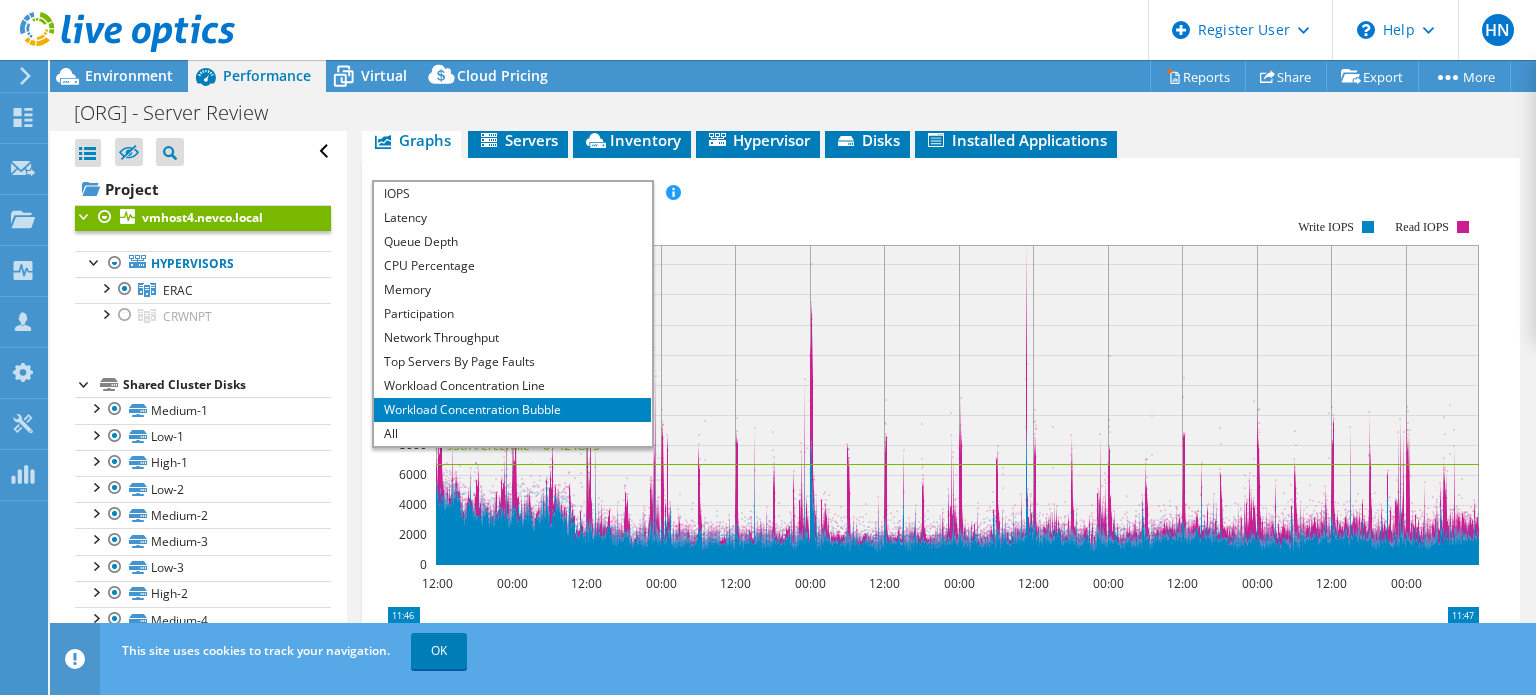 click on "Workload Concentration Bubble" at bounding box center (512, 410) 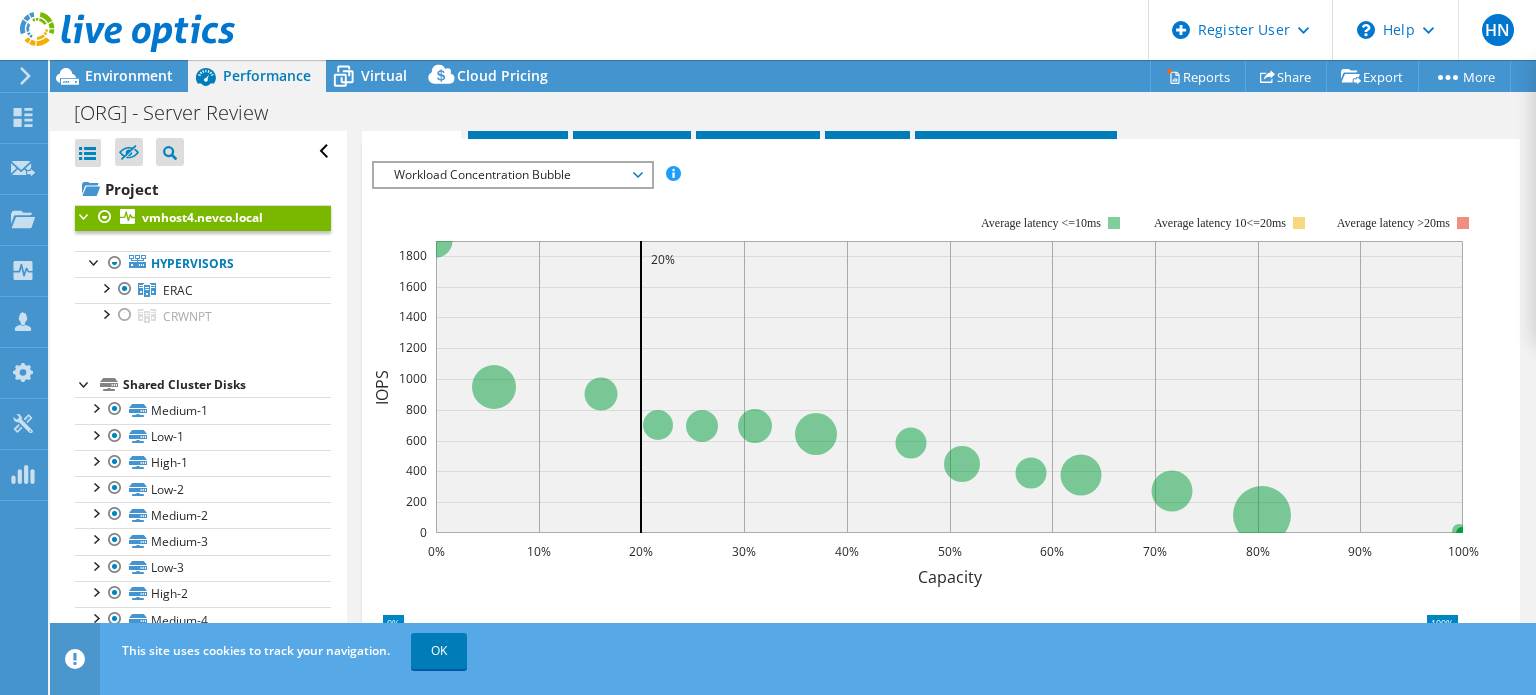 scroll, scrollTop: 377, scrollLeft: 0, axis: vertical 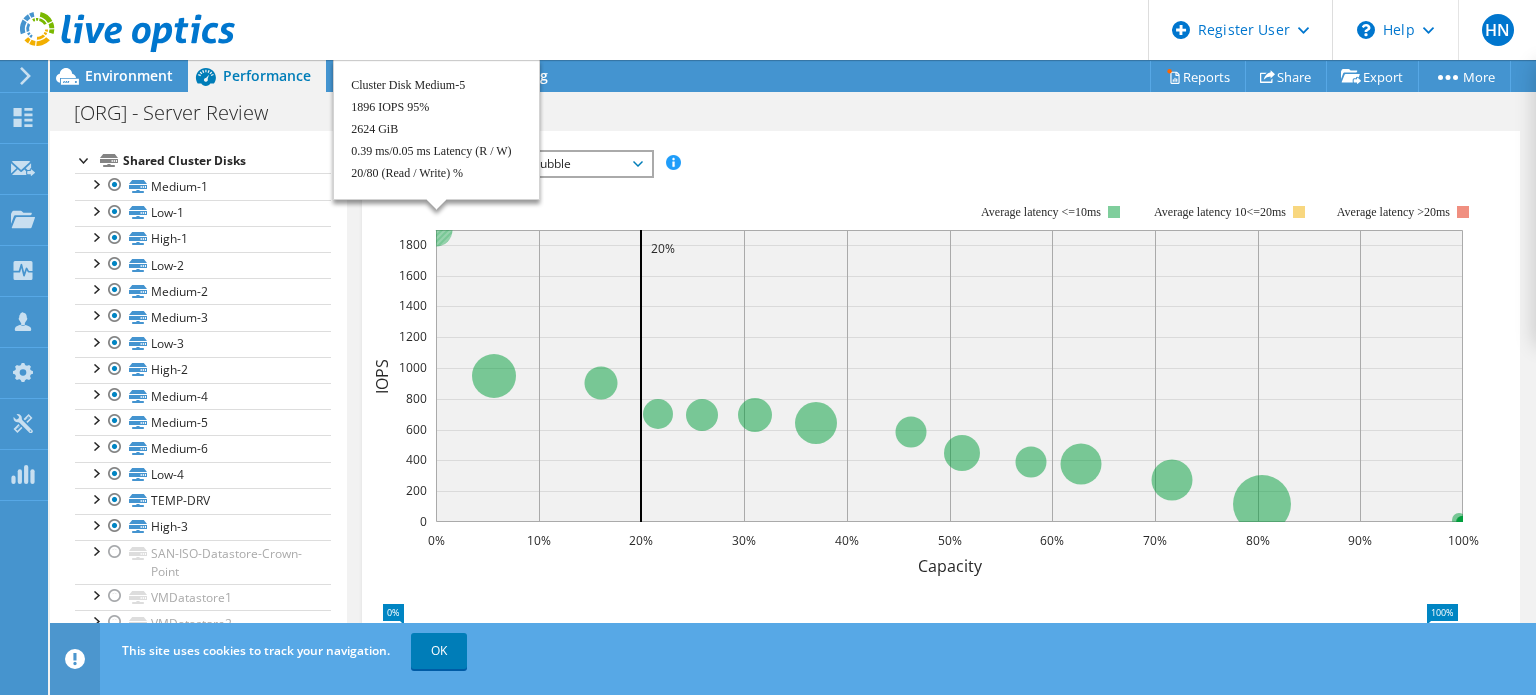 click 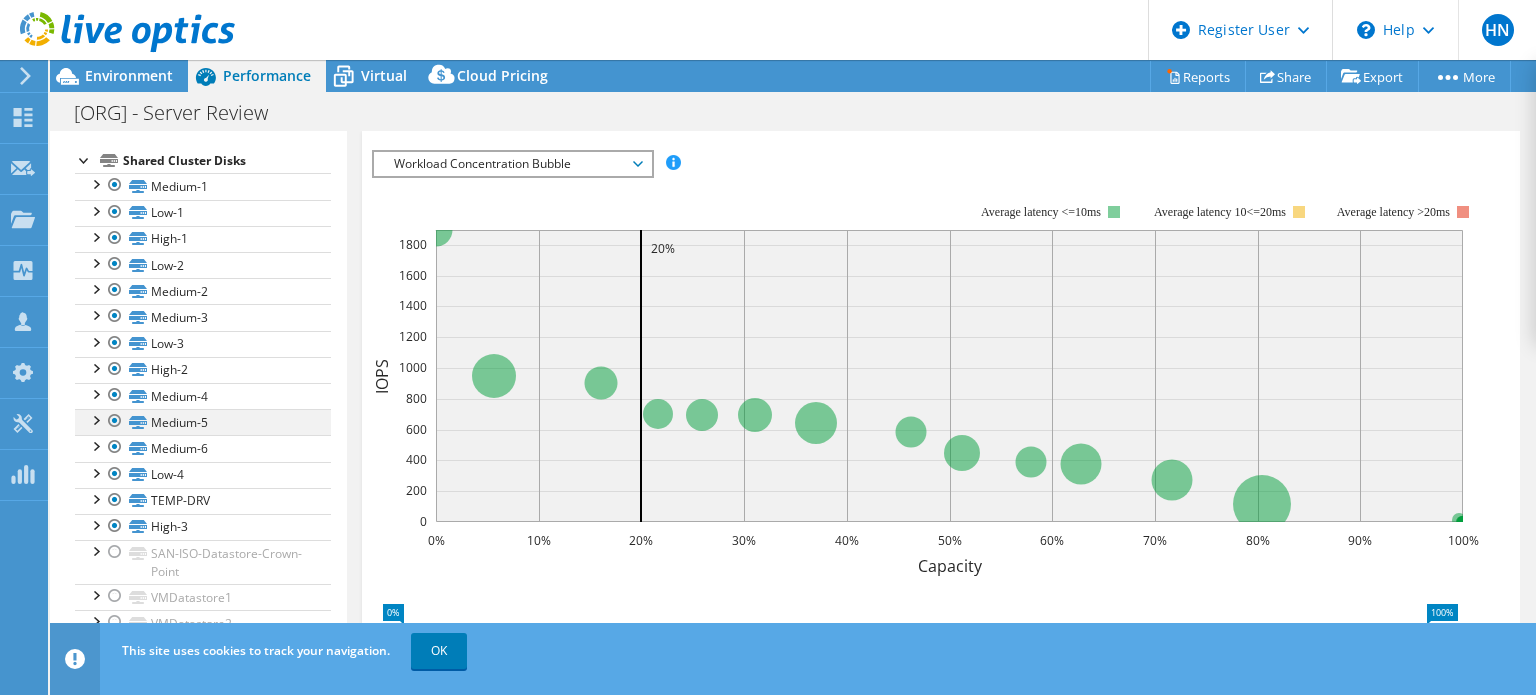 click at bounding box center (95, 419) 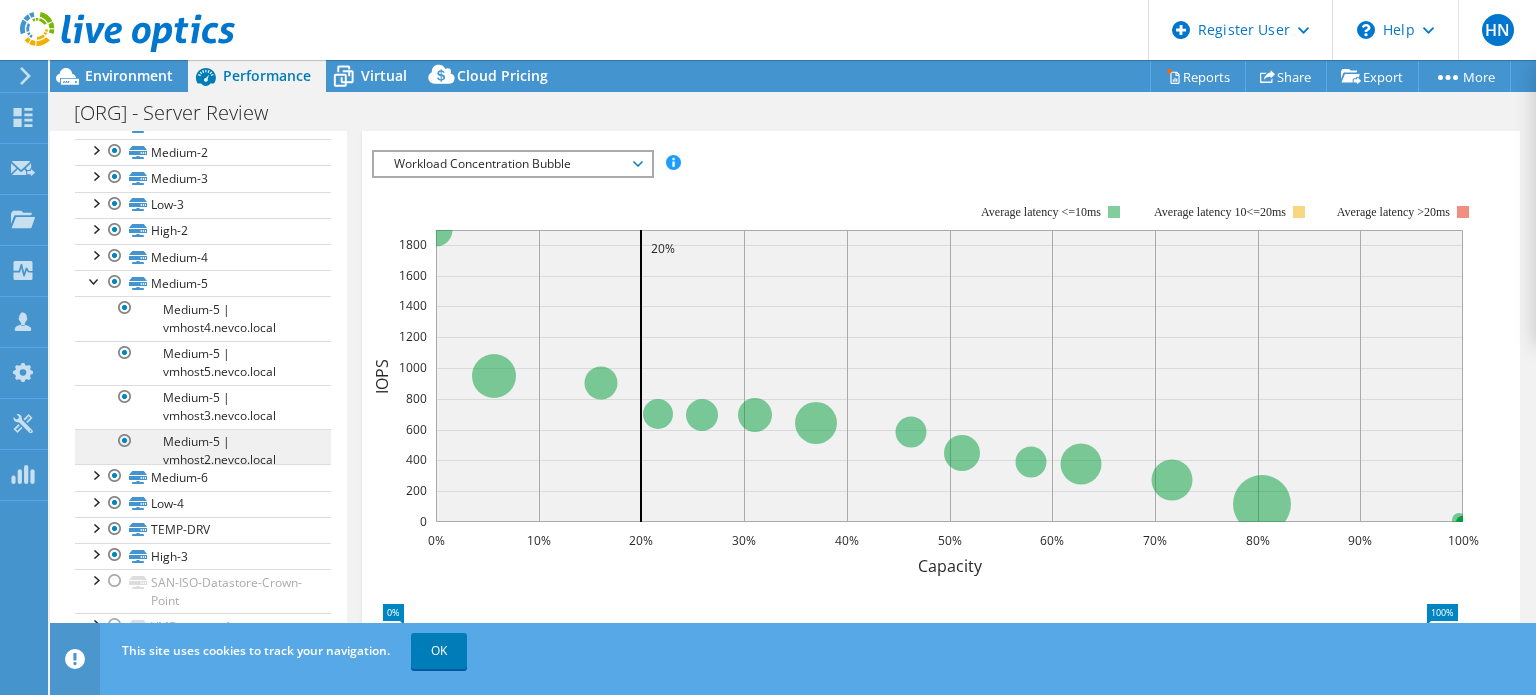 scroll, scrollTop: 396, scrollLeft: 0, axis: vertical 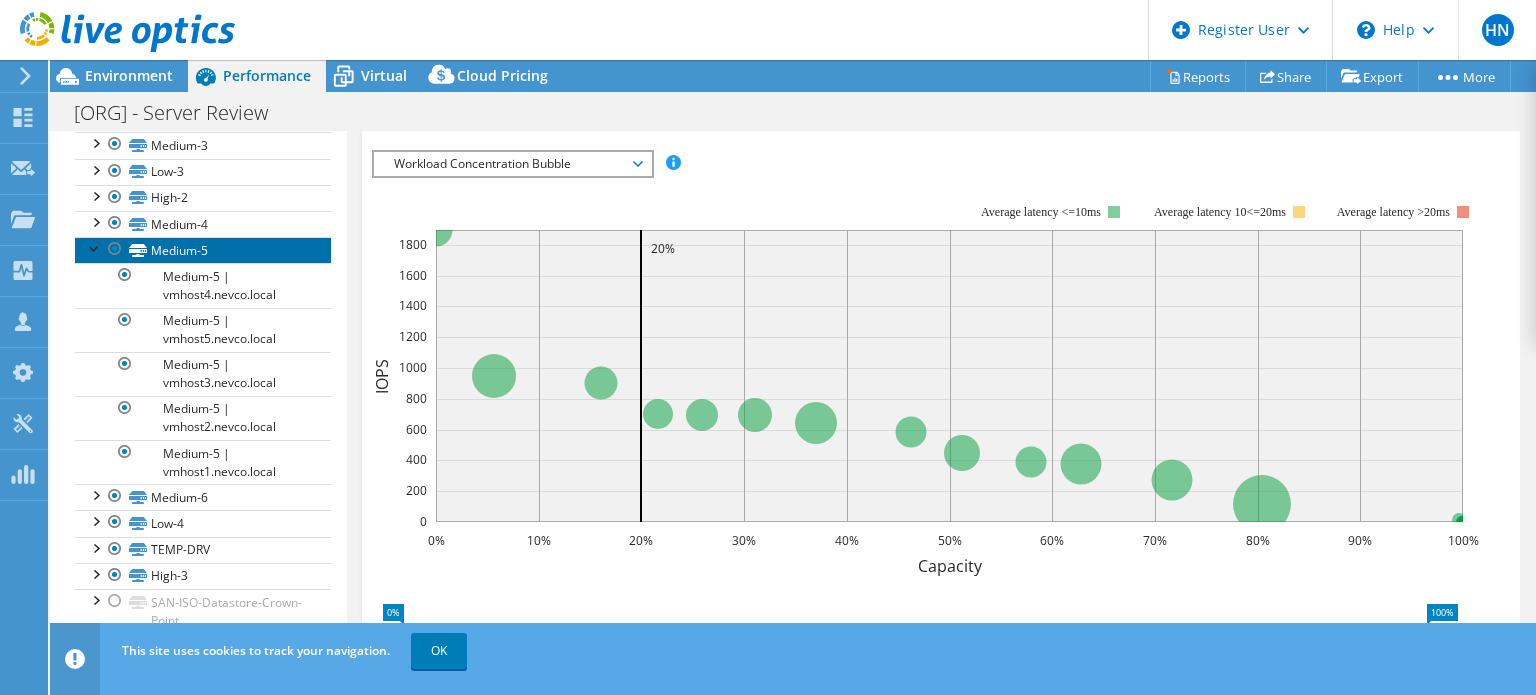 click on "Medium-5" at bounding box center [203, 250] 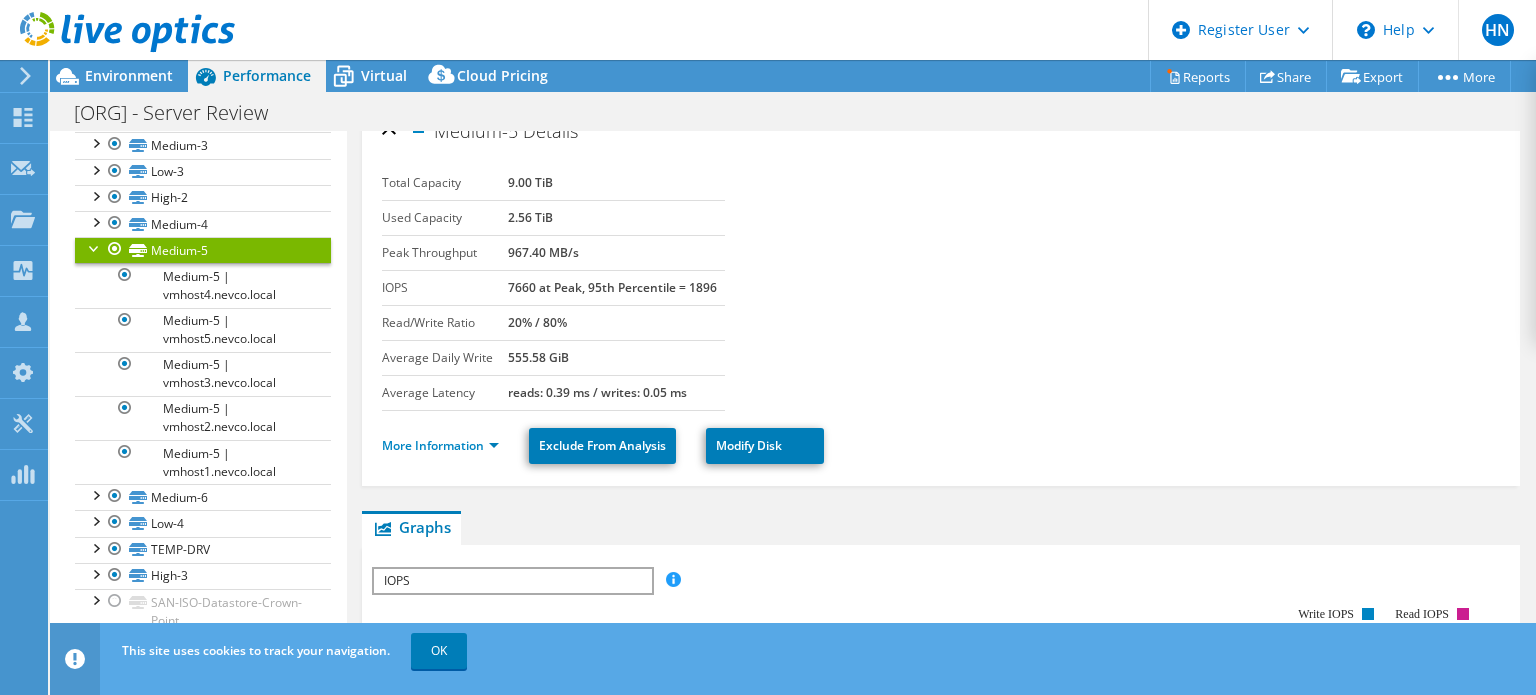 scroll, scrollTop: 0, scrollLeft: 0, axis: both 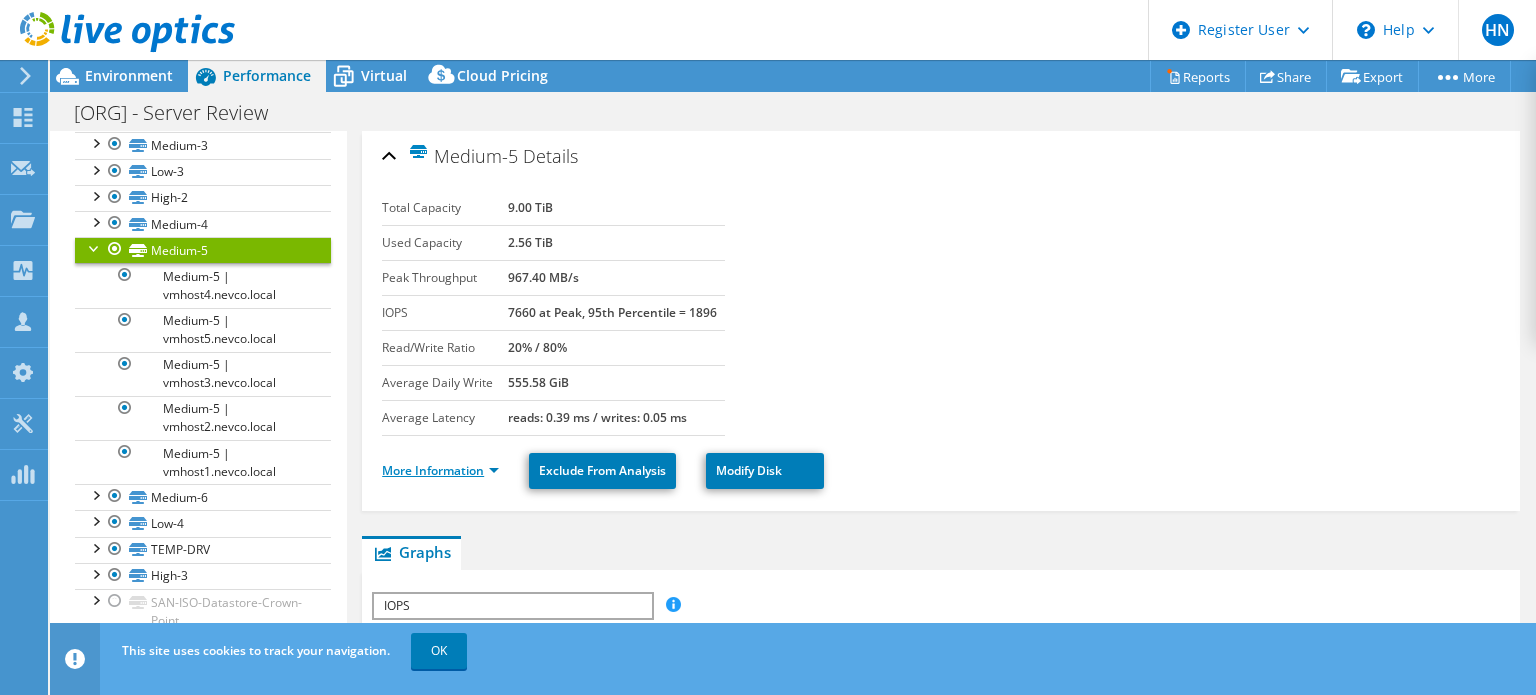 click on "More Information" at bounding box center [440, 470] 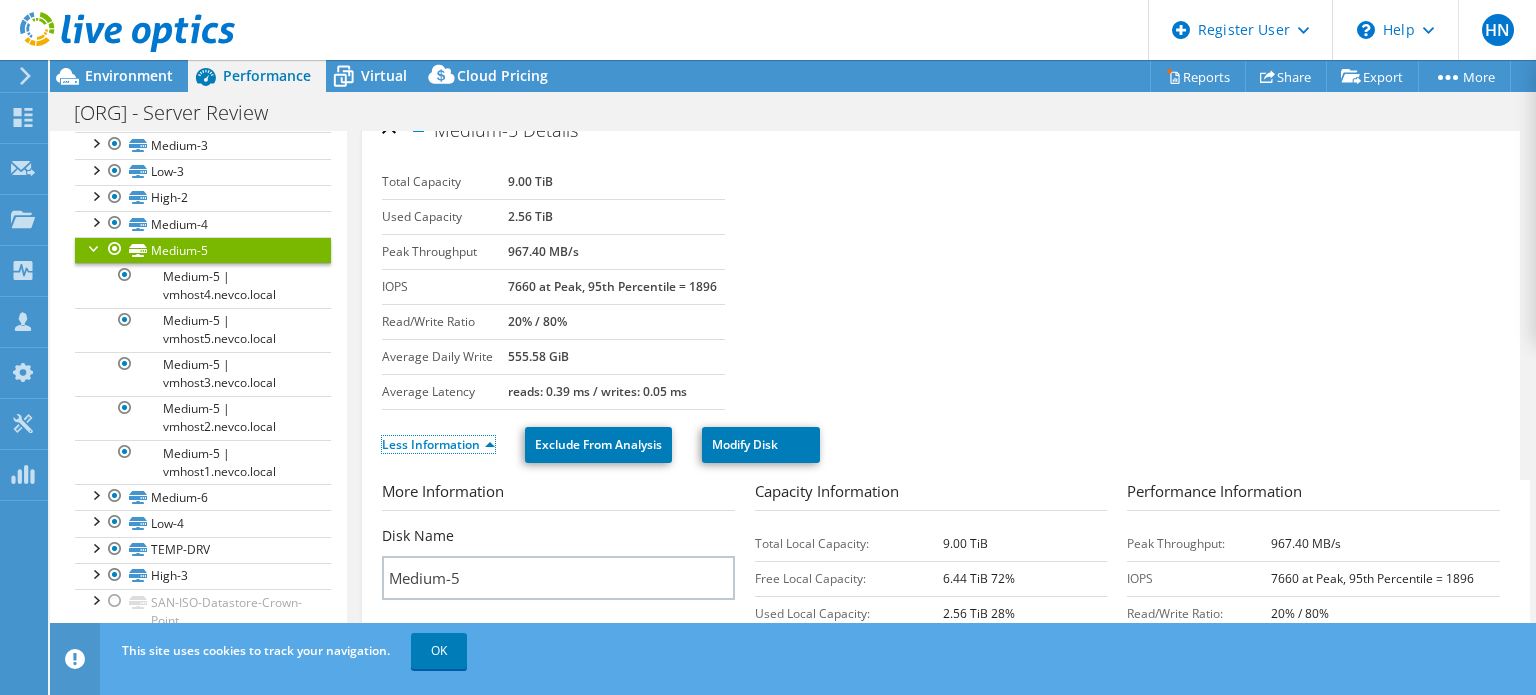 scroll, scrollTop: 24, scrollLeft: 0, axis: vertical 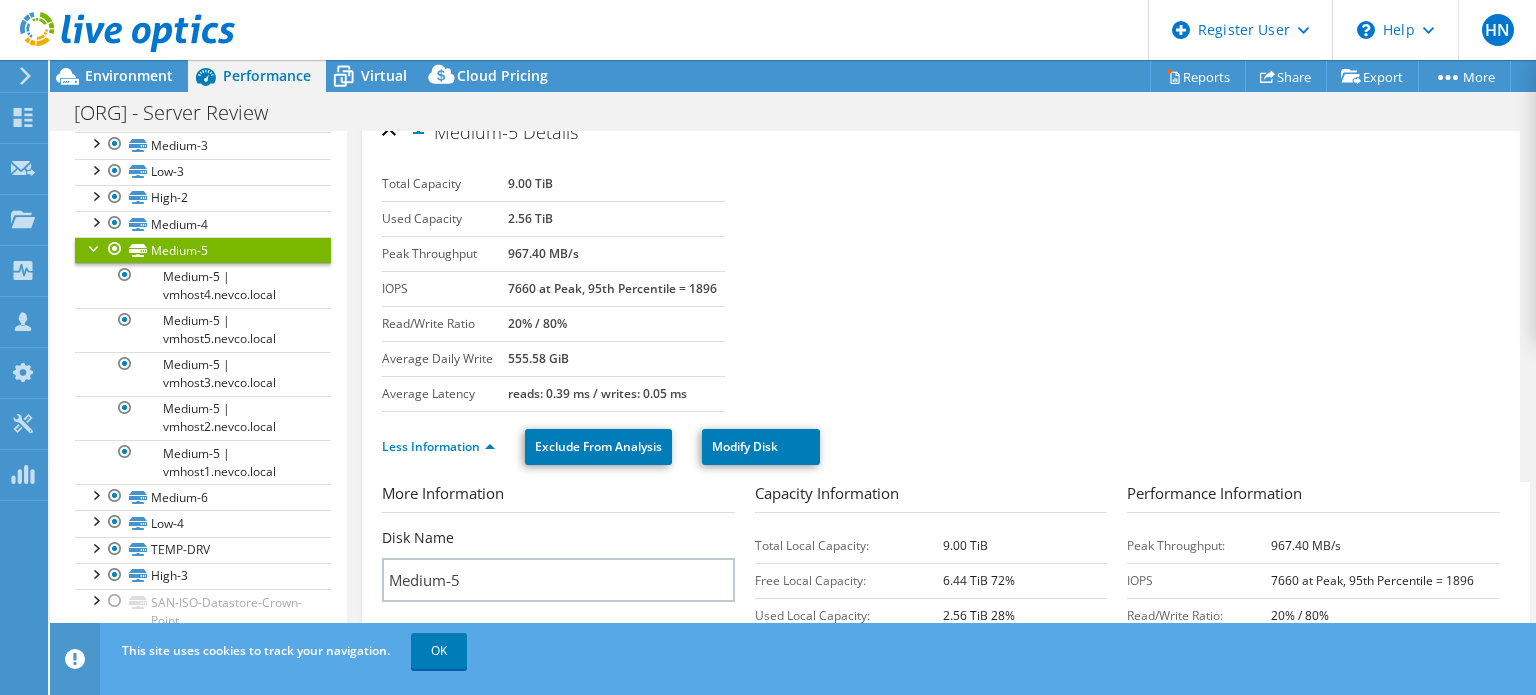 click on "Total Capacity
9.00 TiB
Used Capacity
2.56 TiB
Peak Throughput
967.40 MB/s
IOPS
7660 at Peak, 95th Percentile = 1896
Read/Write Ratio
20% / 80%
Average Daily Write
555.58 GiB
Average Latency
reads: 0.39 ms / writes: 0.05 ms" at bounding box center [941, 289] 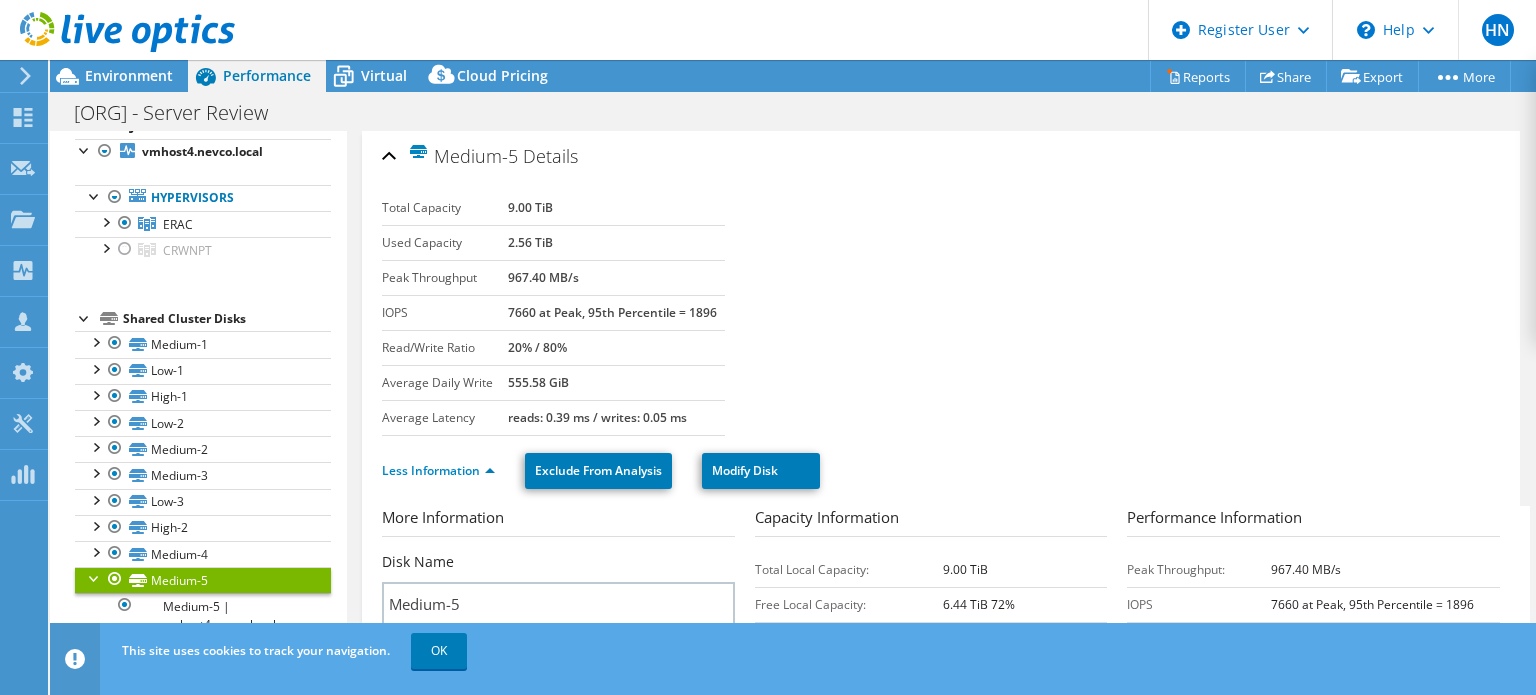 scroll, scrollTop: 64, scrollLeft: 0, axis: vertical 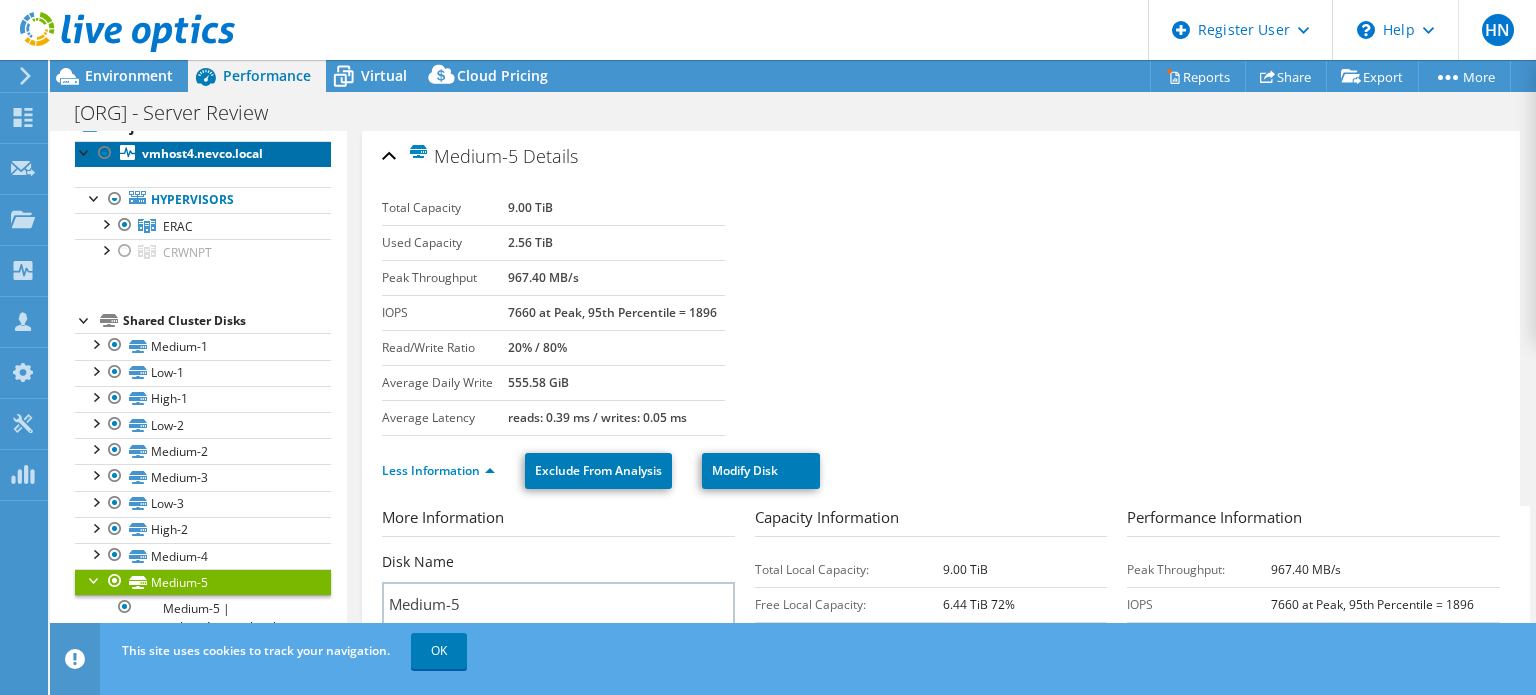 click on "vmhost4.nevco.local" at bounding box center [202, 153] 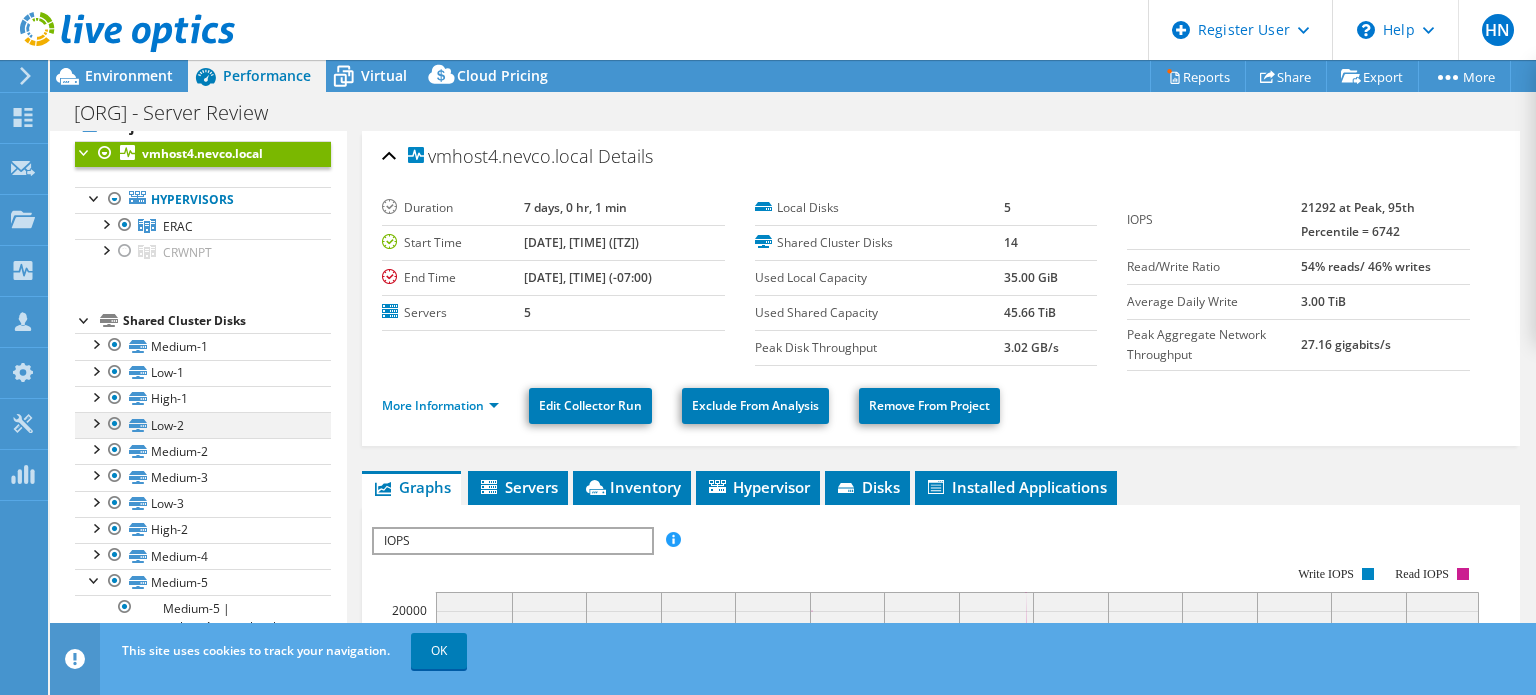click at bounding box center (95, 422) 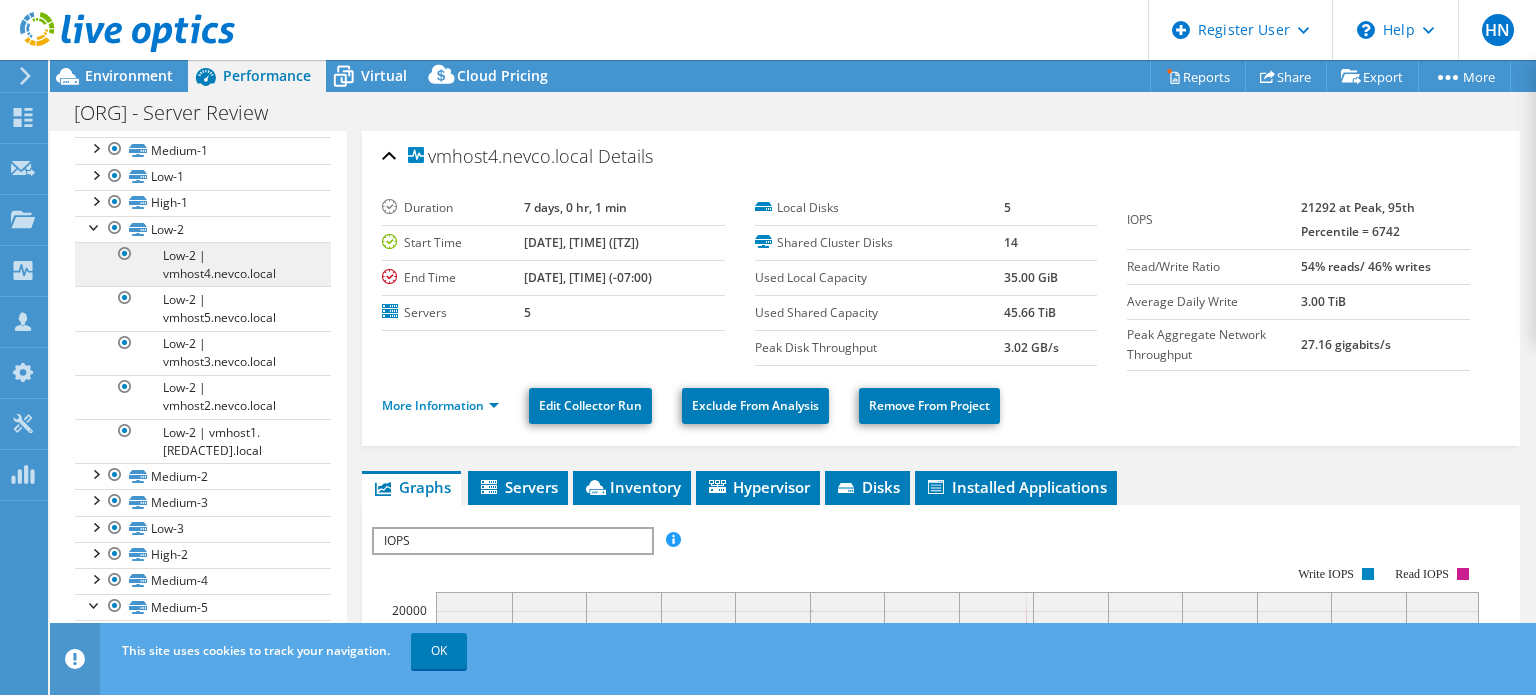 scroll, scrollTop: 259, scrollLeft: 0, axis: vertical 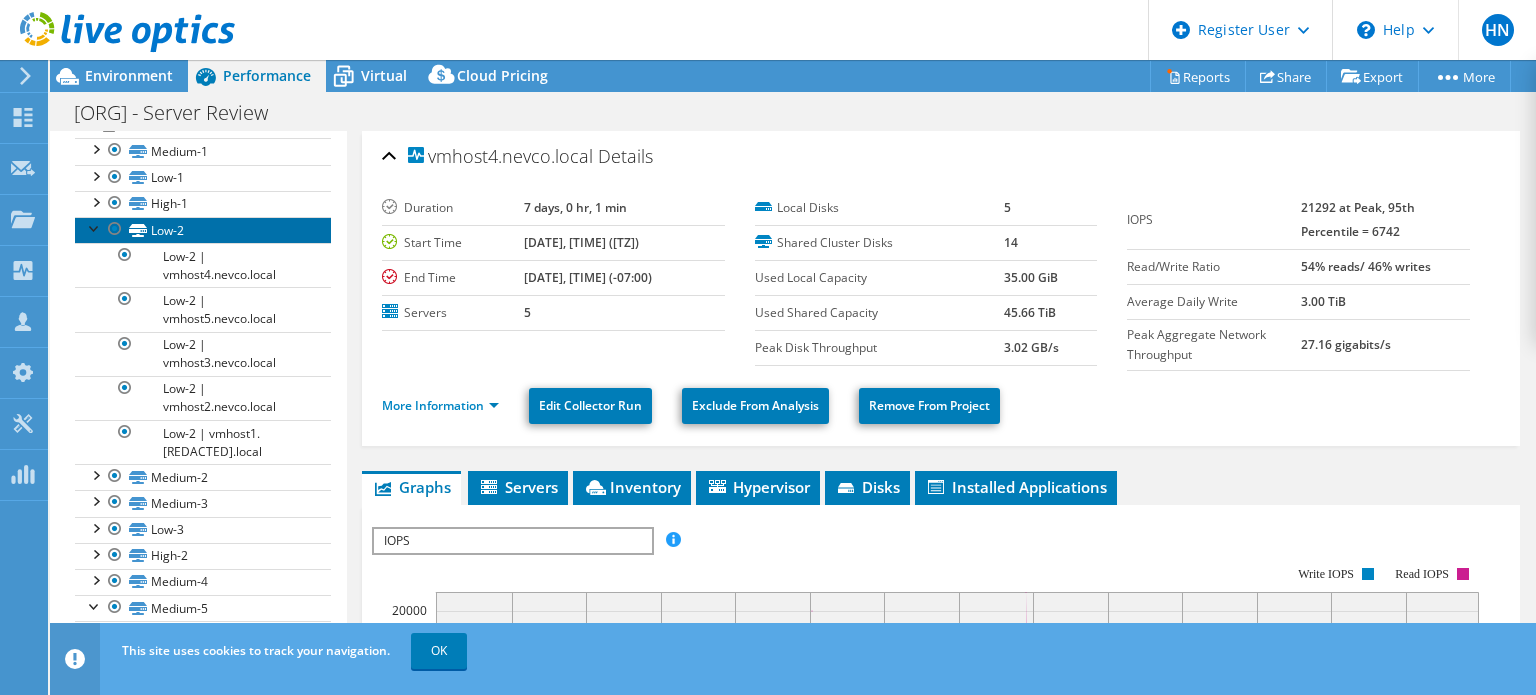 click on "Low-2" at bounding box center (203, 230) 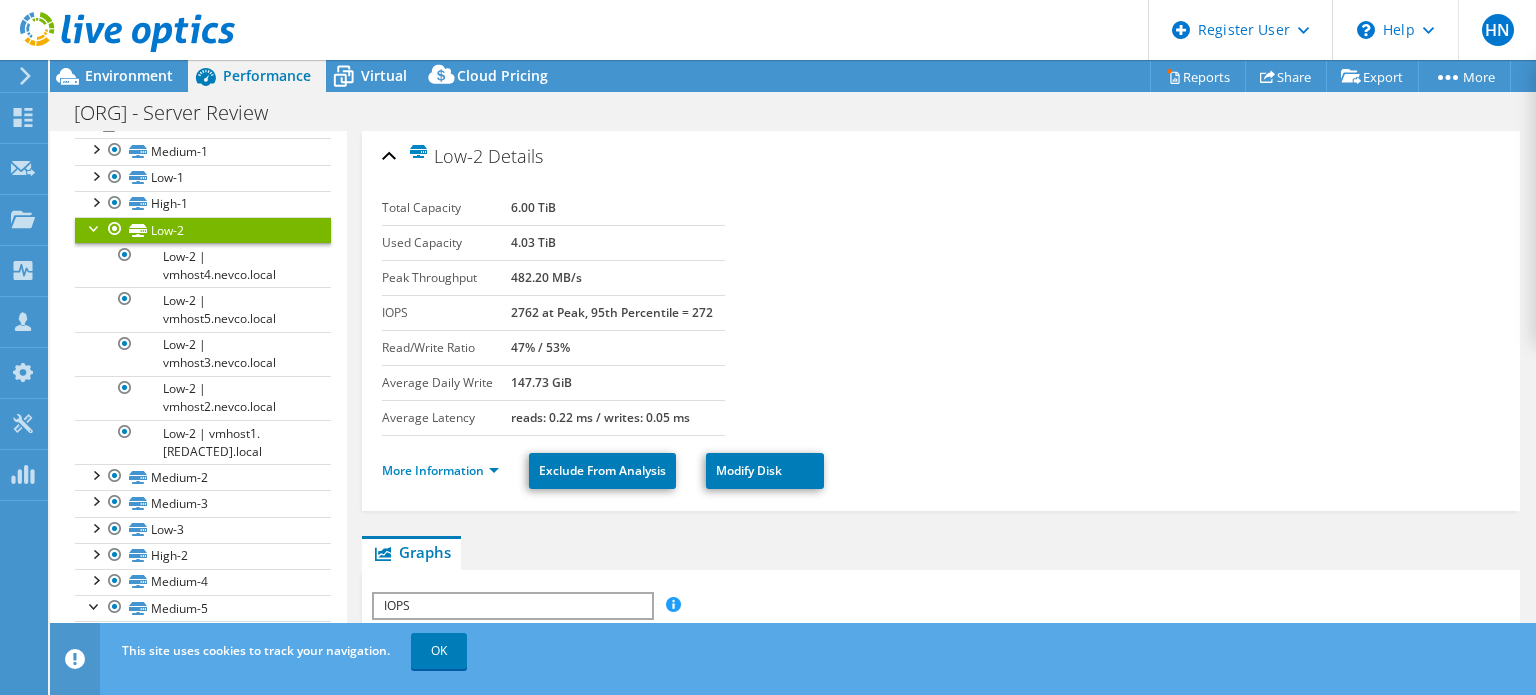 click on "Performance" at bounding box center (257, 76) 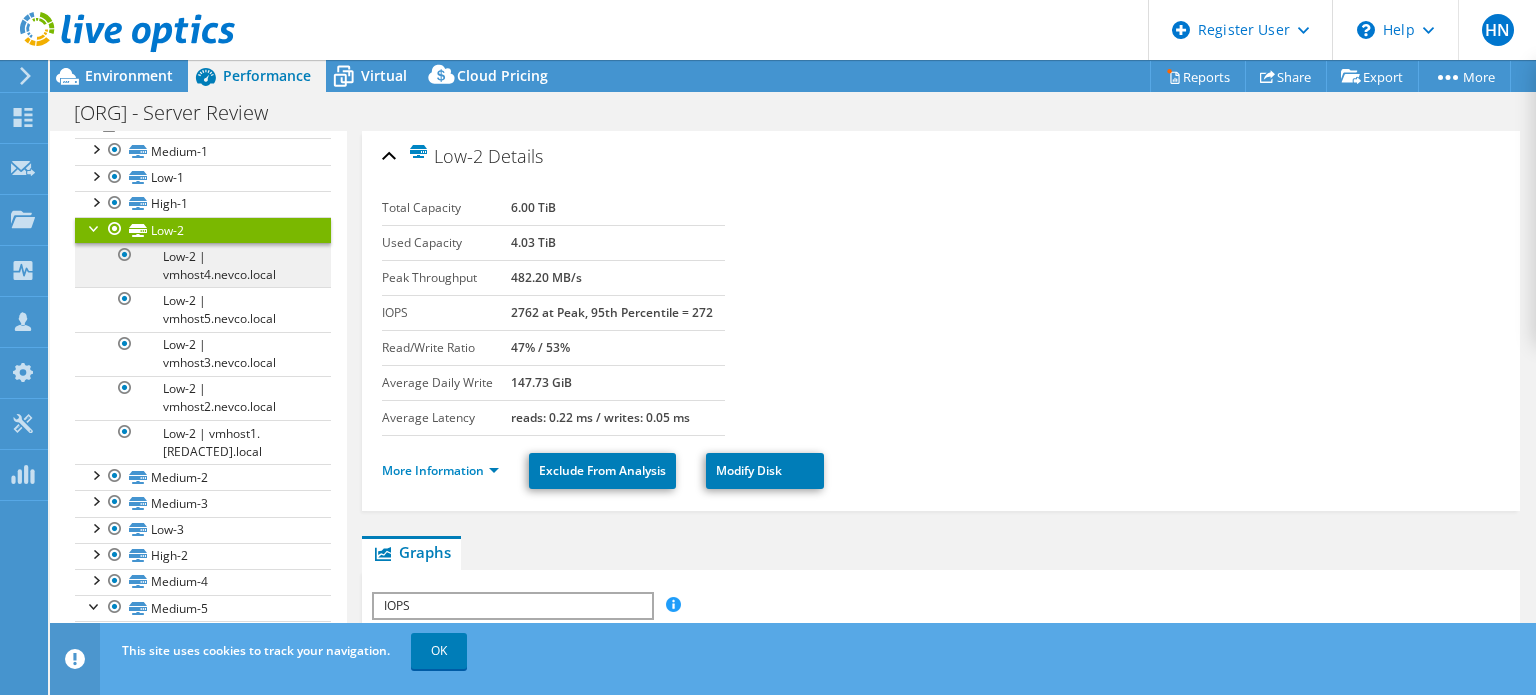 scroll, scrollTop: 0, scrollLeft: 0, axis: both 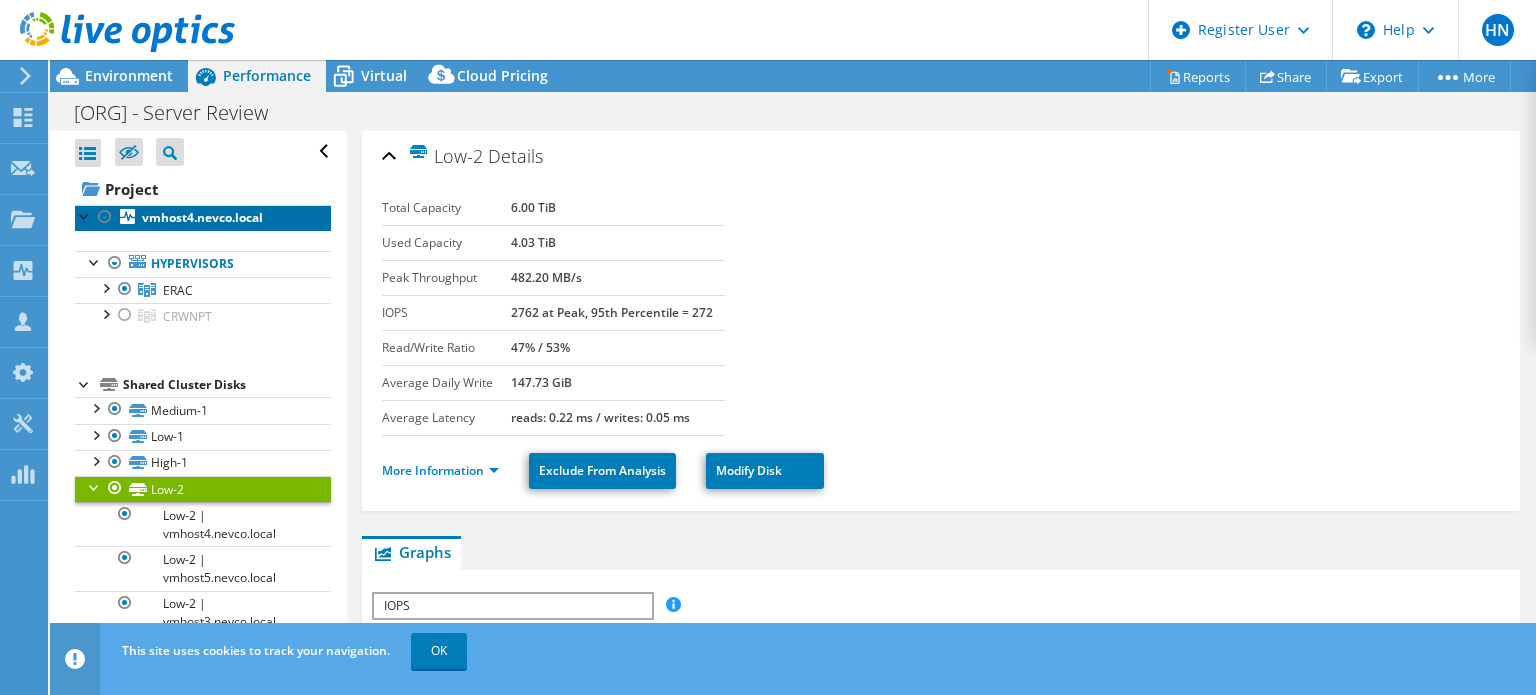 click on "vmhost4.nevco.local" at bounding box center (202, 217) 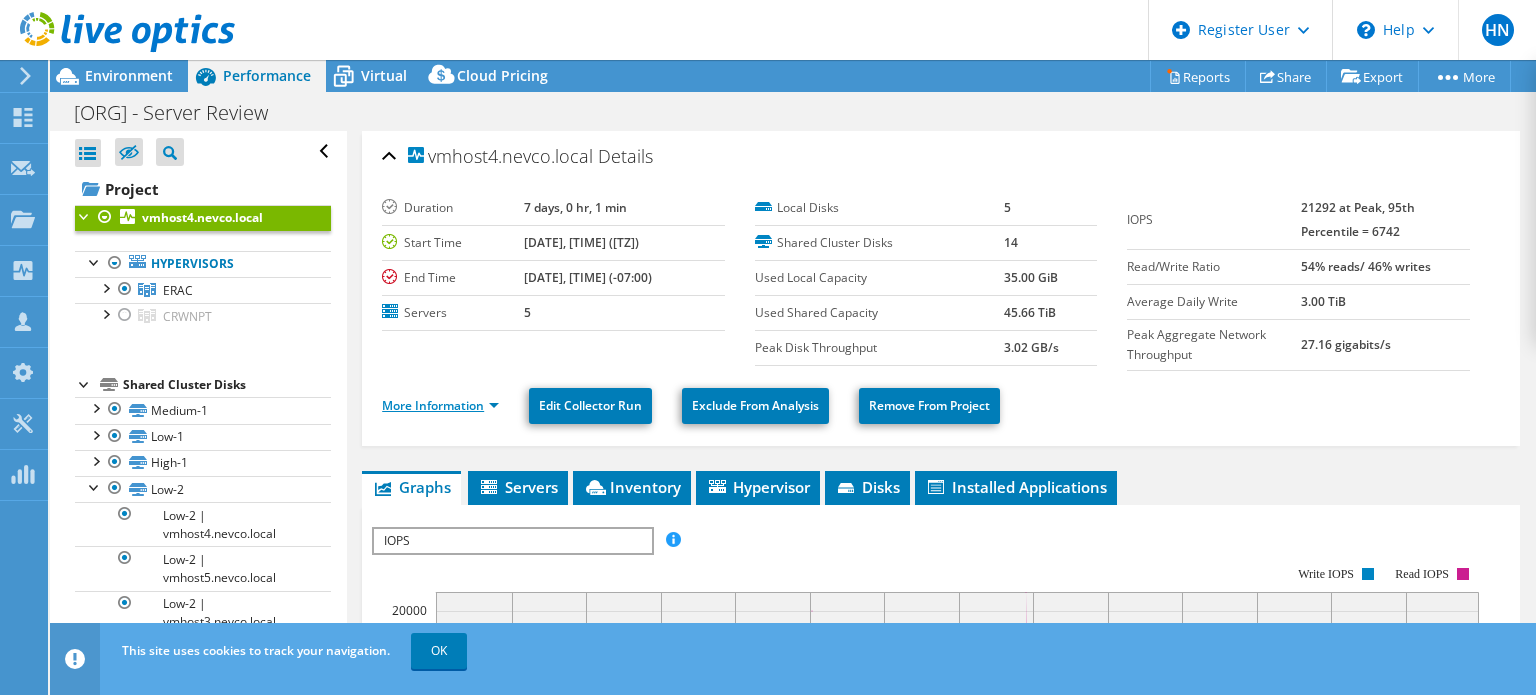 click on "More Information" at bounding box center [440, 405] 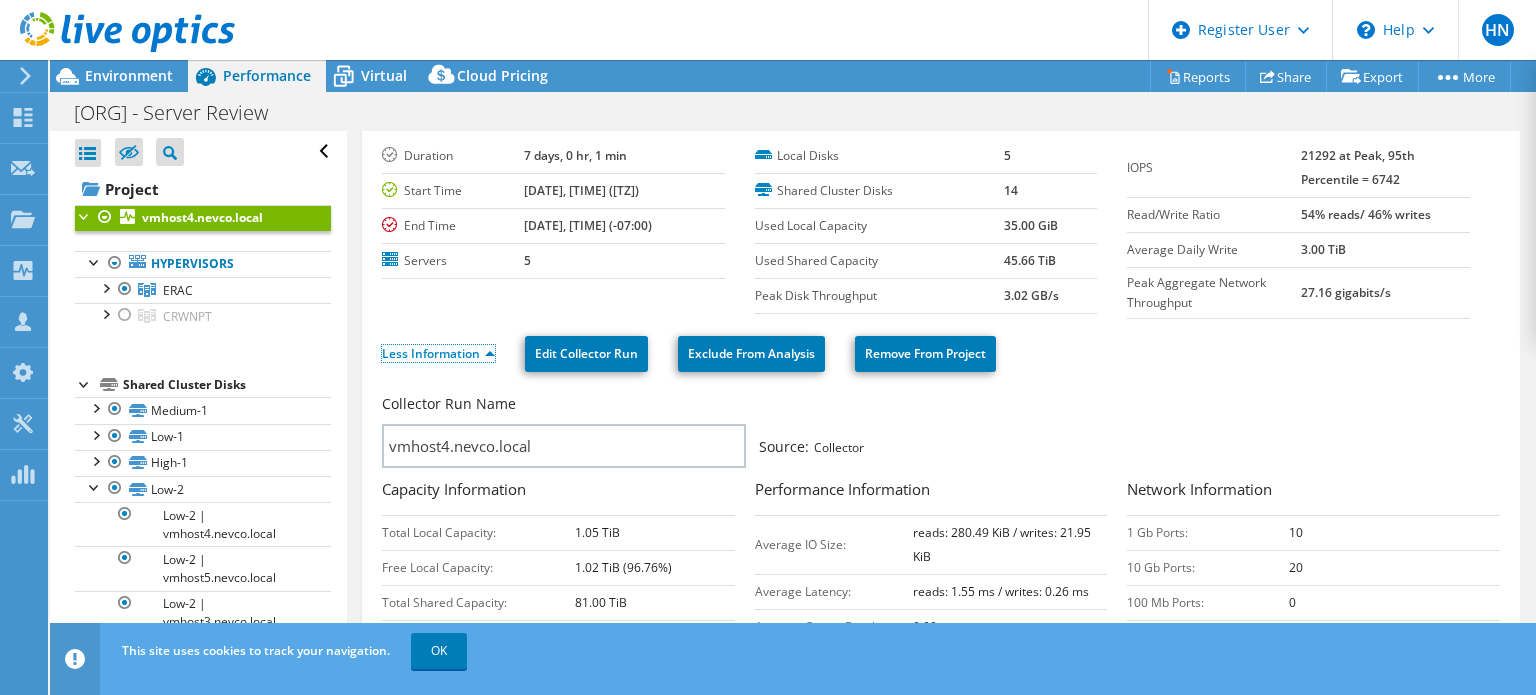 scroll, scrollTop: 56, scrollLeft: 0, axis: vertical 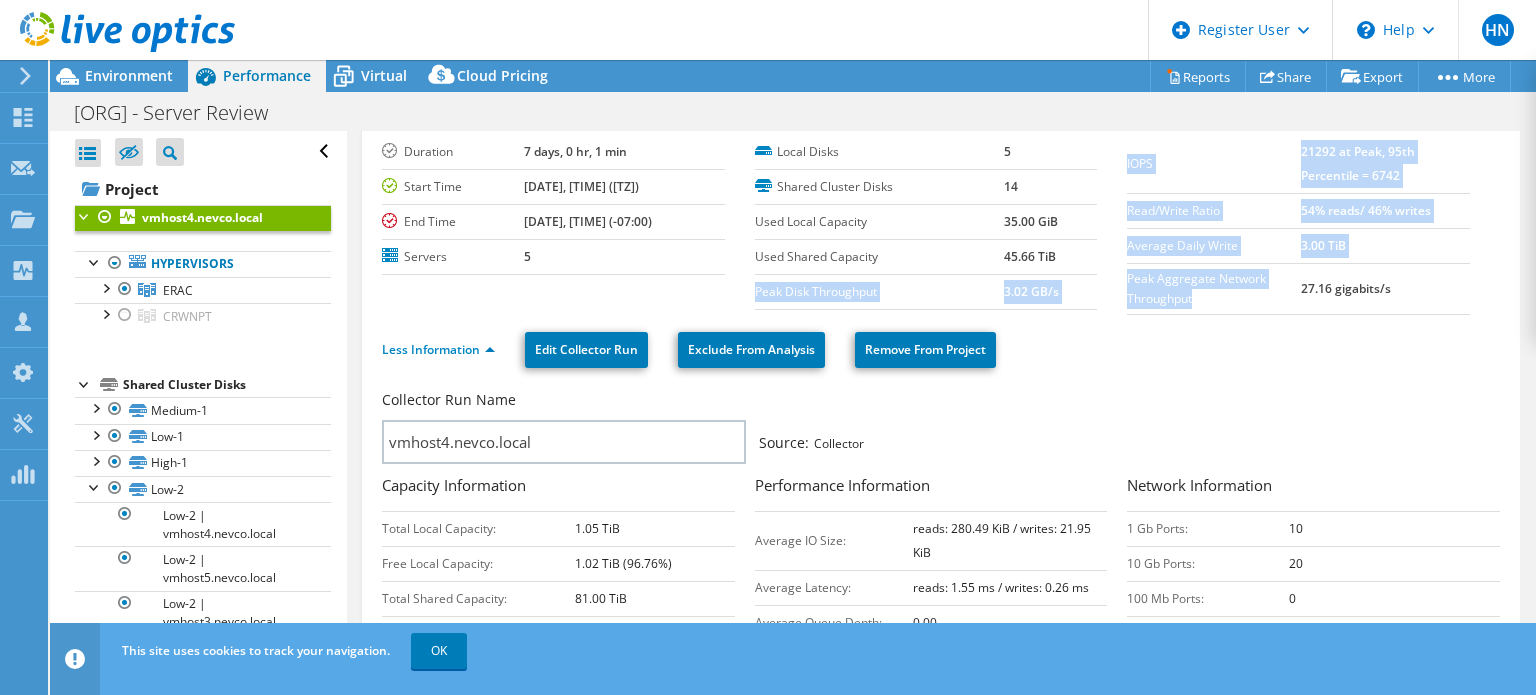 drag, startPoint x: 1184, startPoint y: 297, endPoint x: 1088, endPoint y: 265, distance: 101.19289 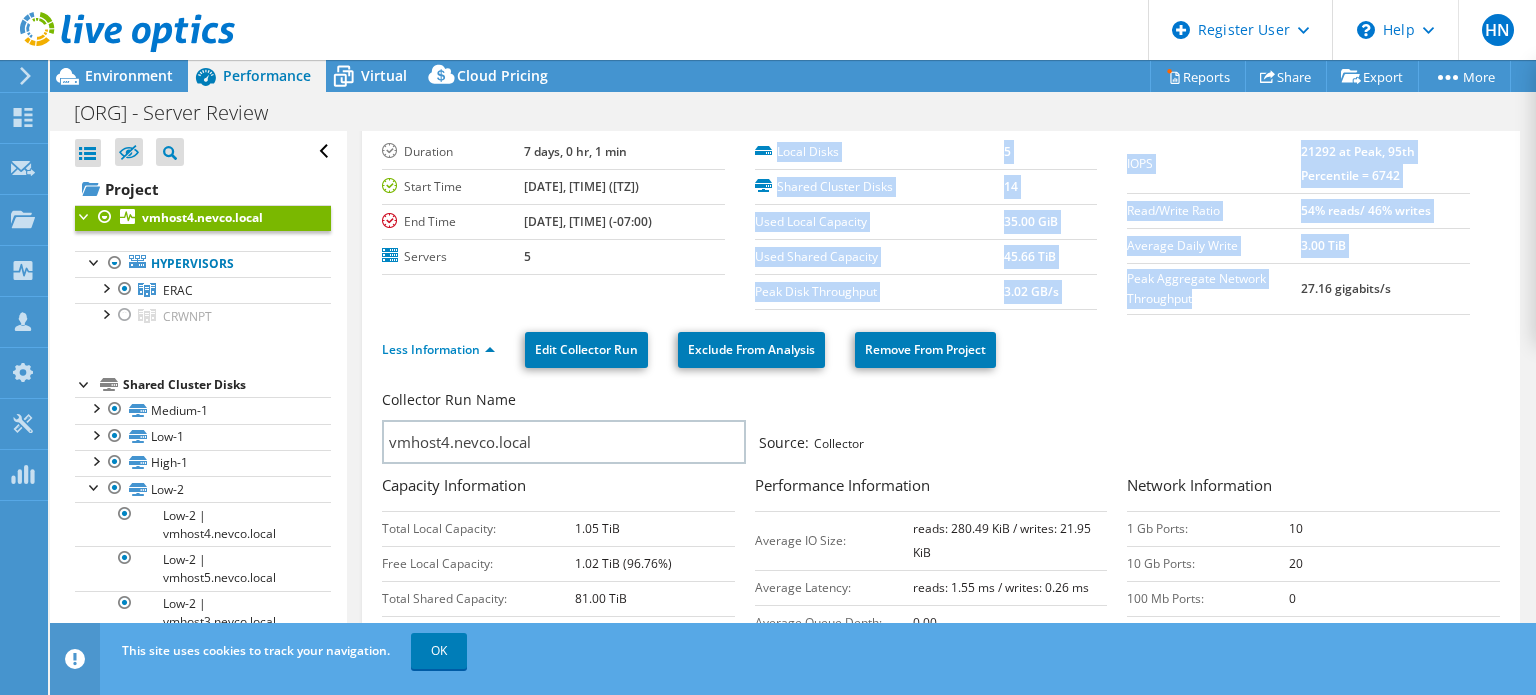 click on "Peak Aggregate Network Throughput" at bounding box center [1214, 289] 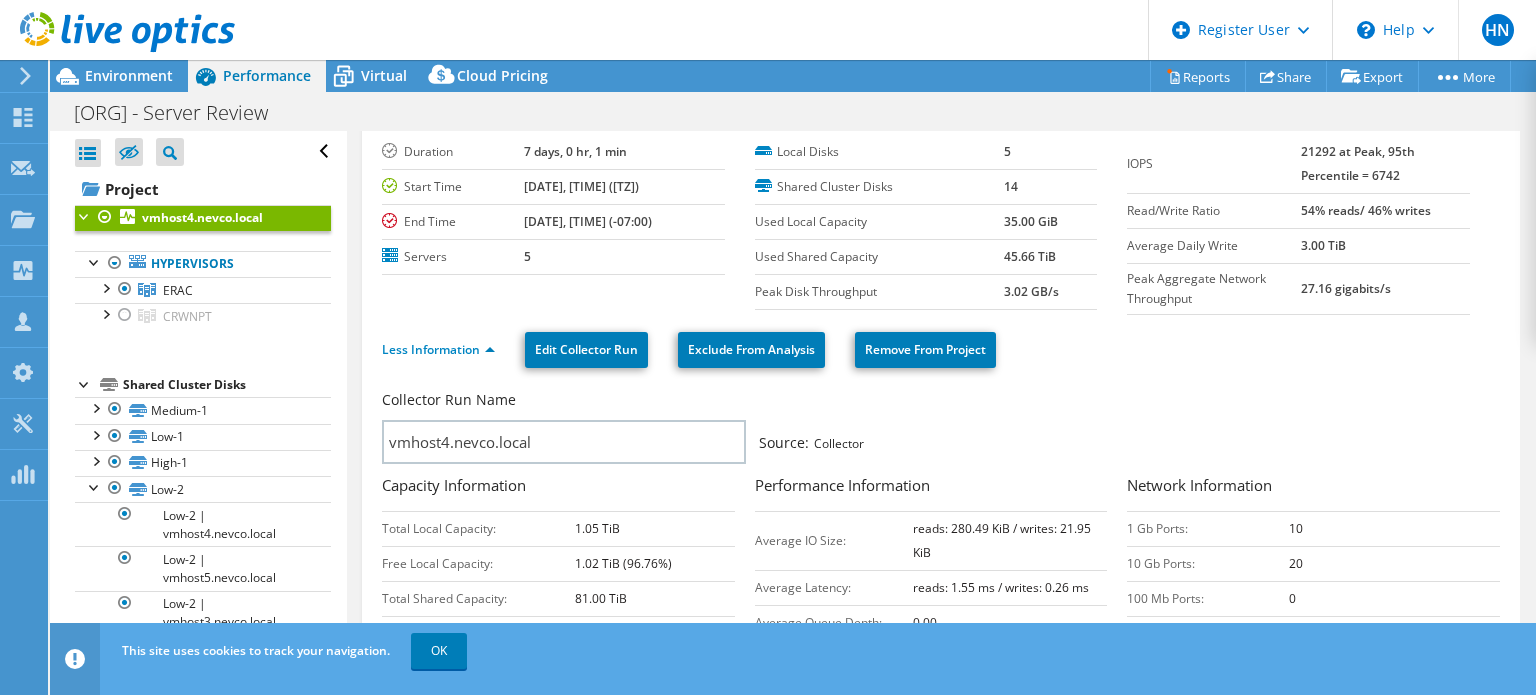 click on "Peak Aggregate Network Throughput" at bounding box center (1214, 289) 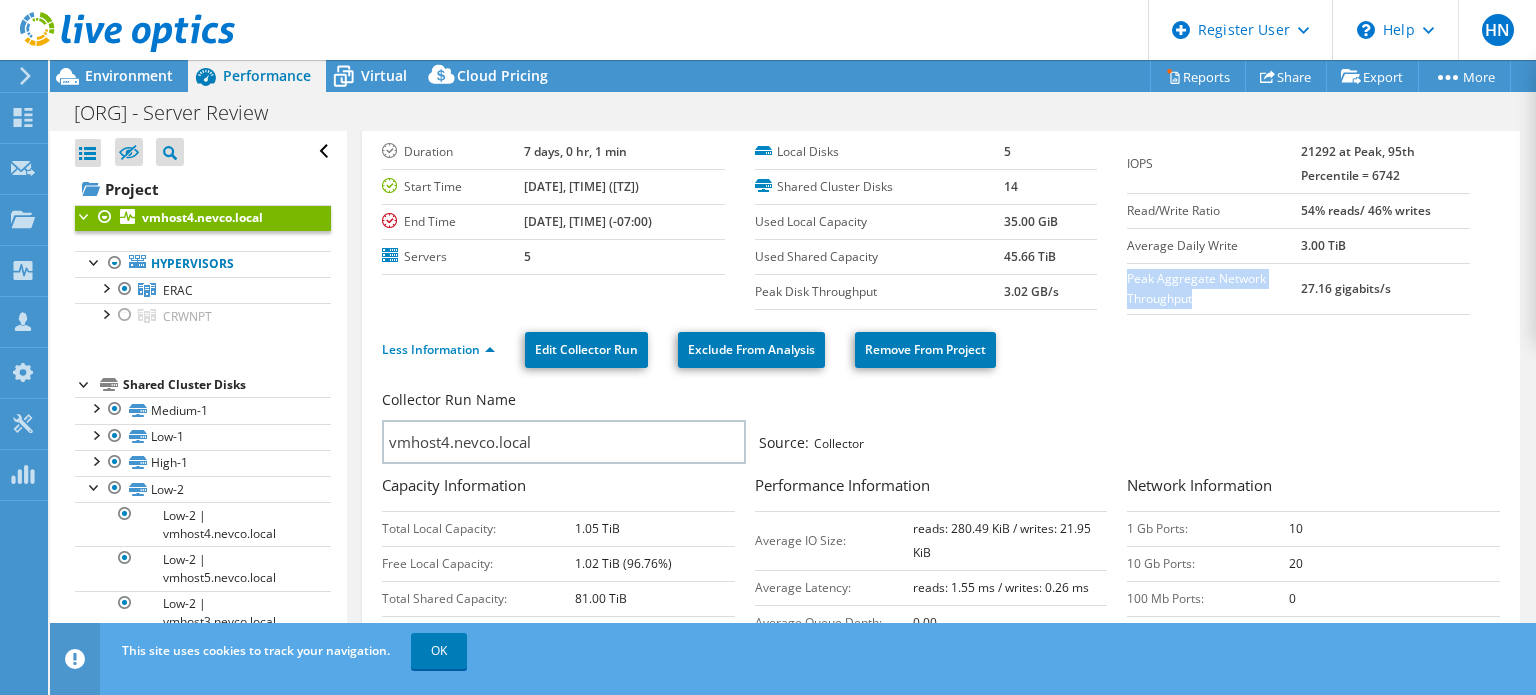 drag, startPoint x: 1215, startPoint y: 299, endPoint x: 1118, endPoint y: 280, distance: 98.84331 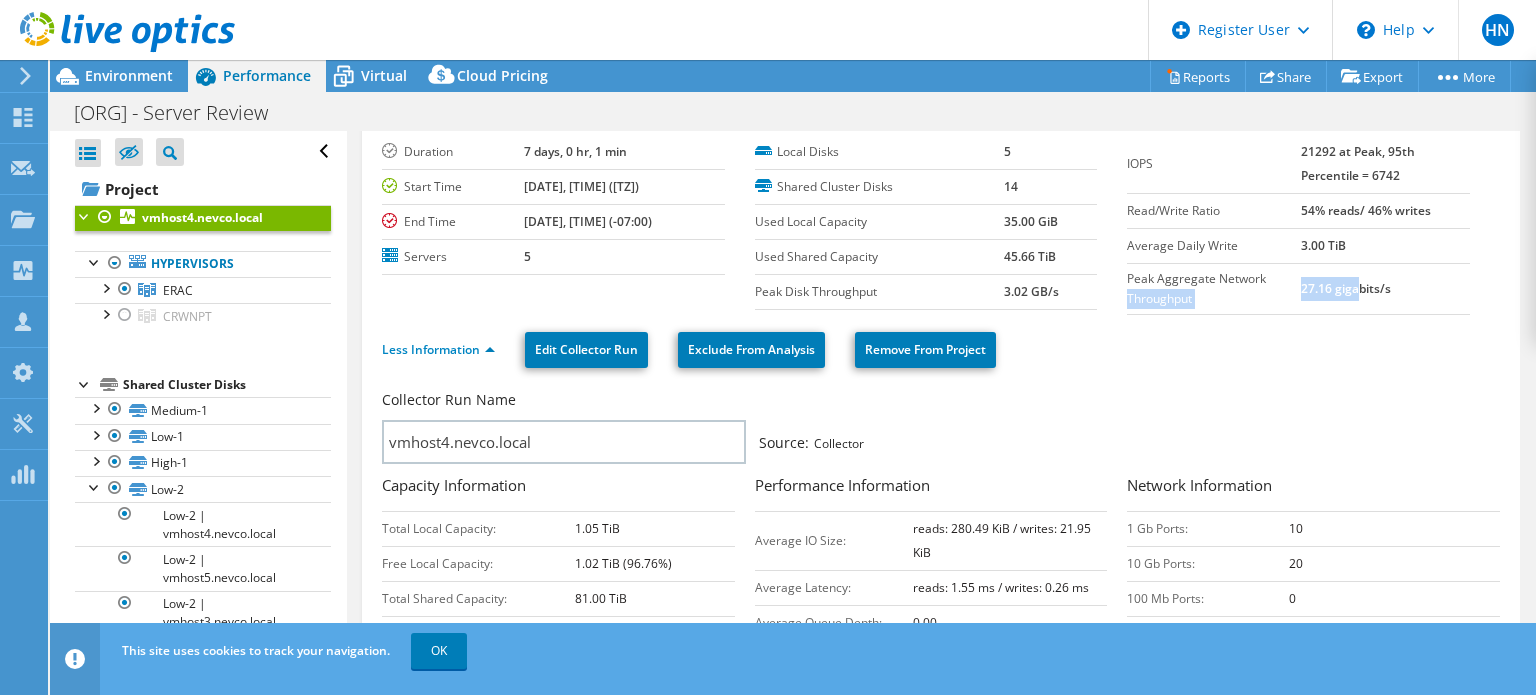 drag, startPoint x: 1350, startPoint y: 286, endPoint x: 1277, endPoint y: 276, distance: 73.68175 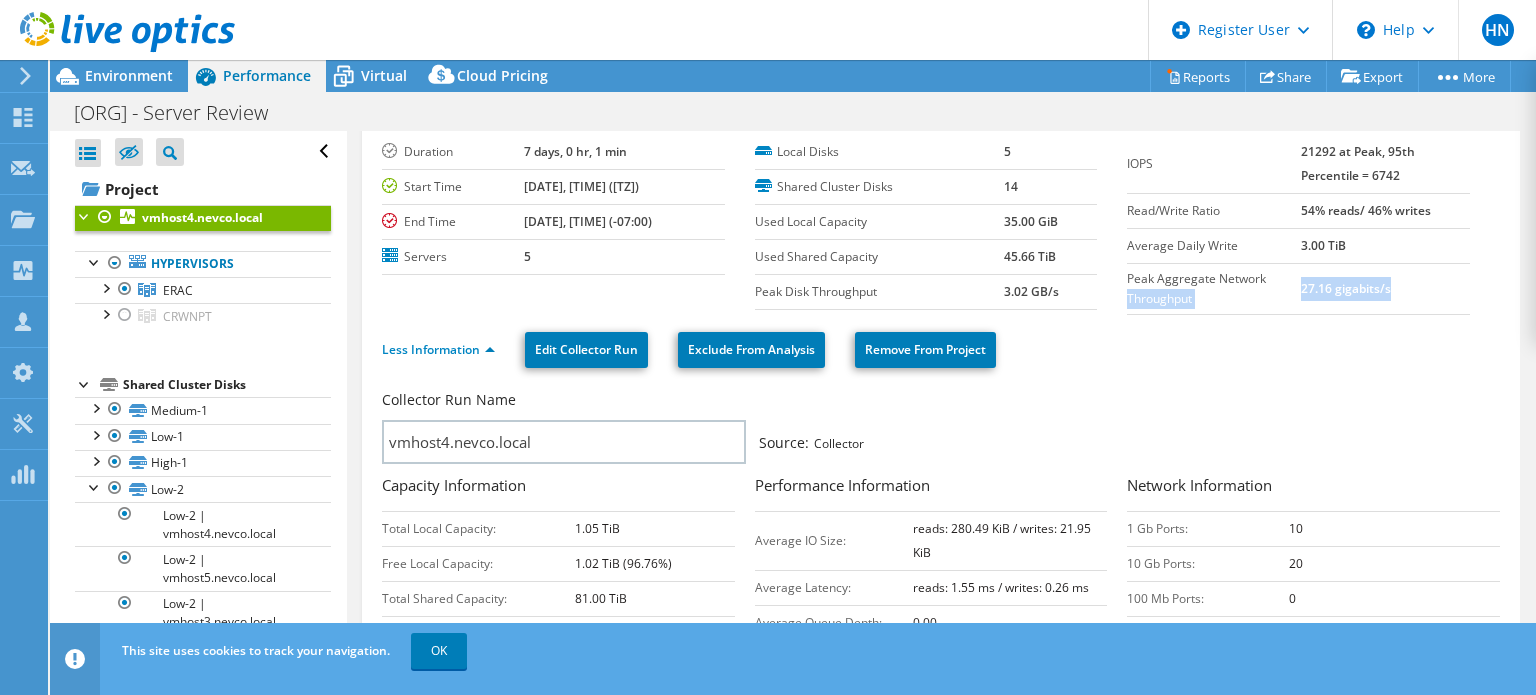 drag, startPoint x: 1387, startPoint y: 269, endPoint x: 1261, endPoint y: 276, distance: 126.1943 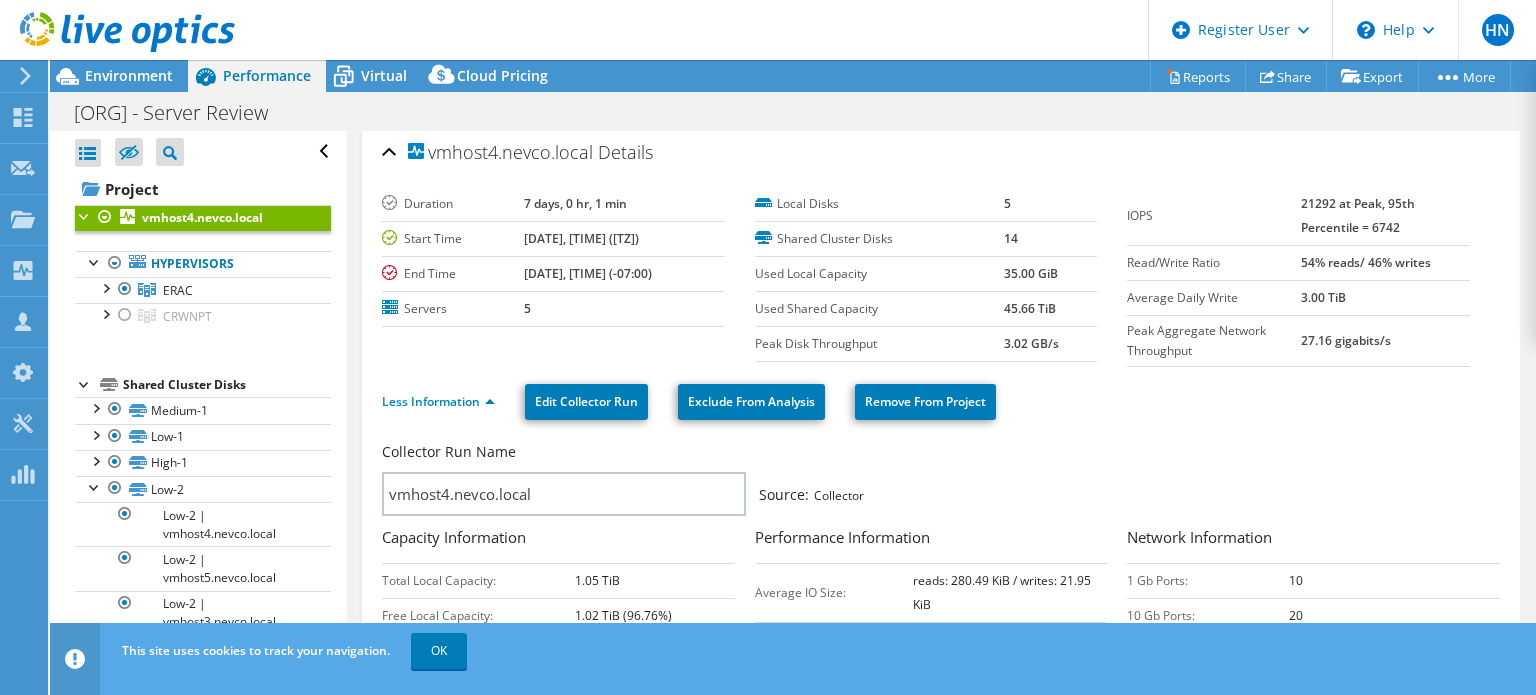 scroll, scrollTop: 0, scrollLeft: 0, axis: both 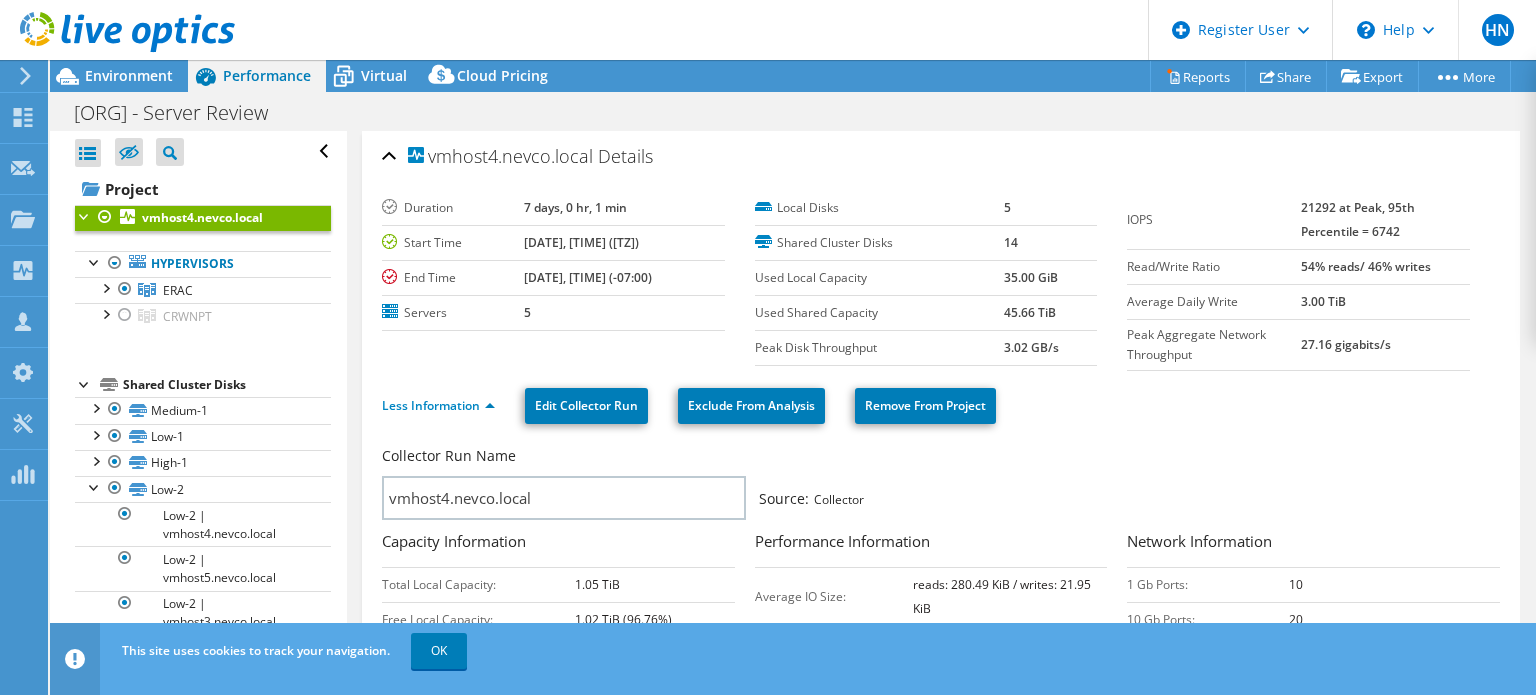 click on "County of Nevada - Server Review
Print" at bounding box center (793, 112) 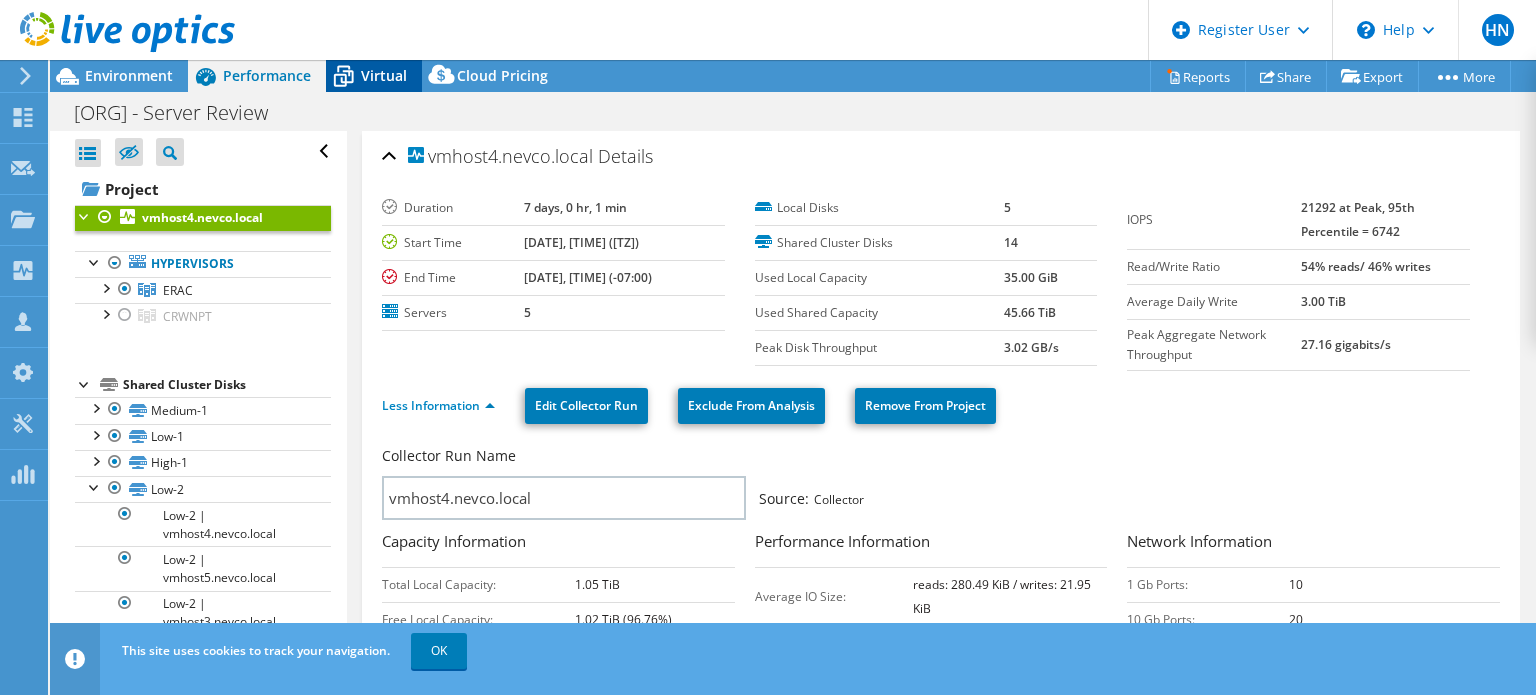 click on "Virtual" at bounding box center (384, 75) 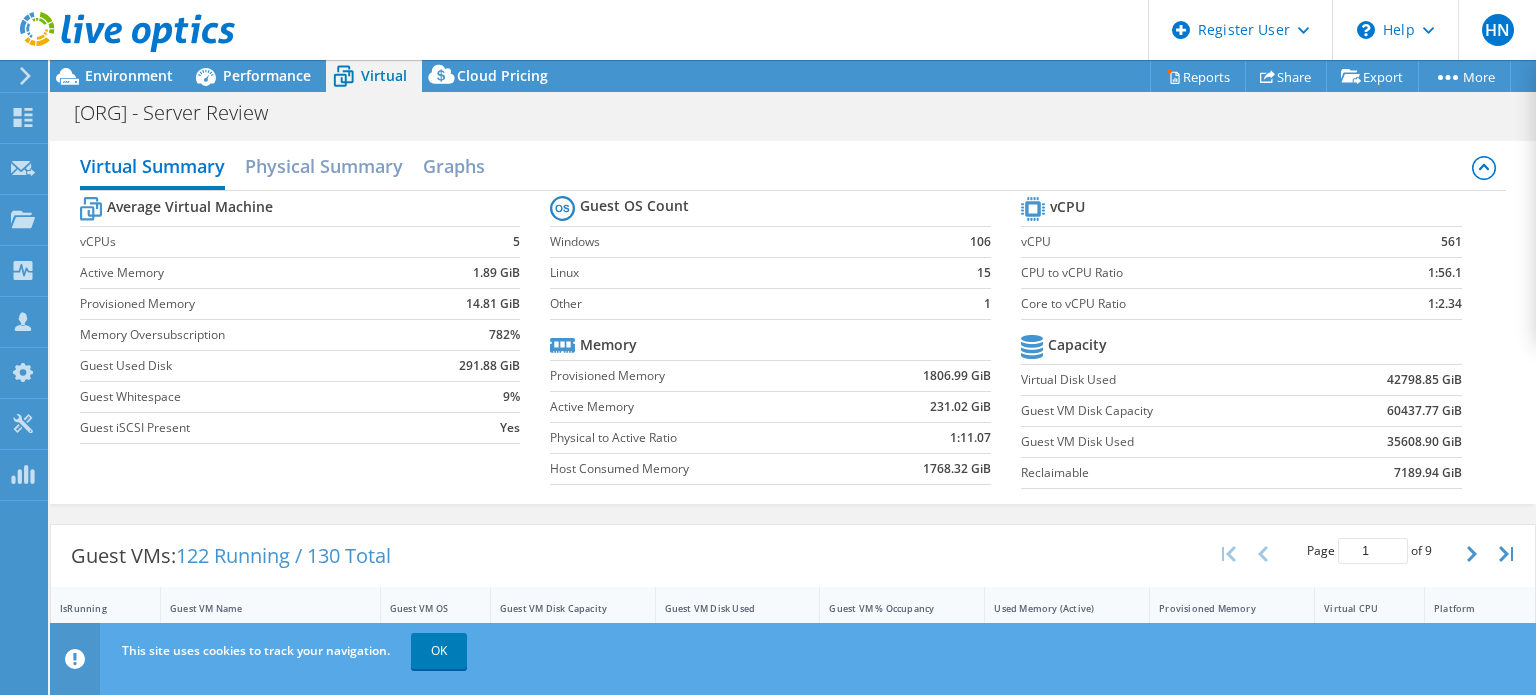 click on "Dell User
[FIRST] [LAST]
[EMAIL]
Dell
My Profile
Log Out
Help
Explore Helpful Articles
Contact Support" at bounding box center (768, 30) 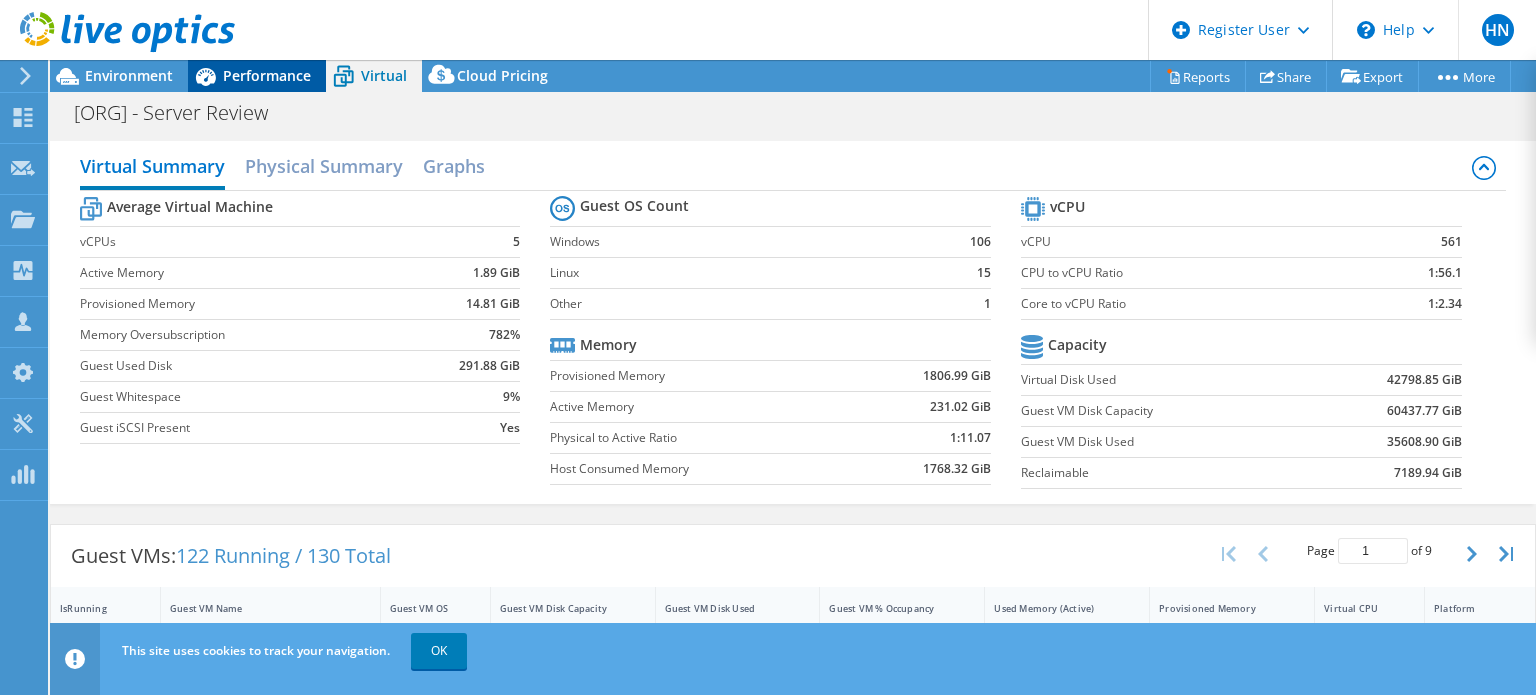 click on "Performance" at bounding box center (267, 75) 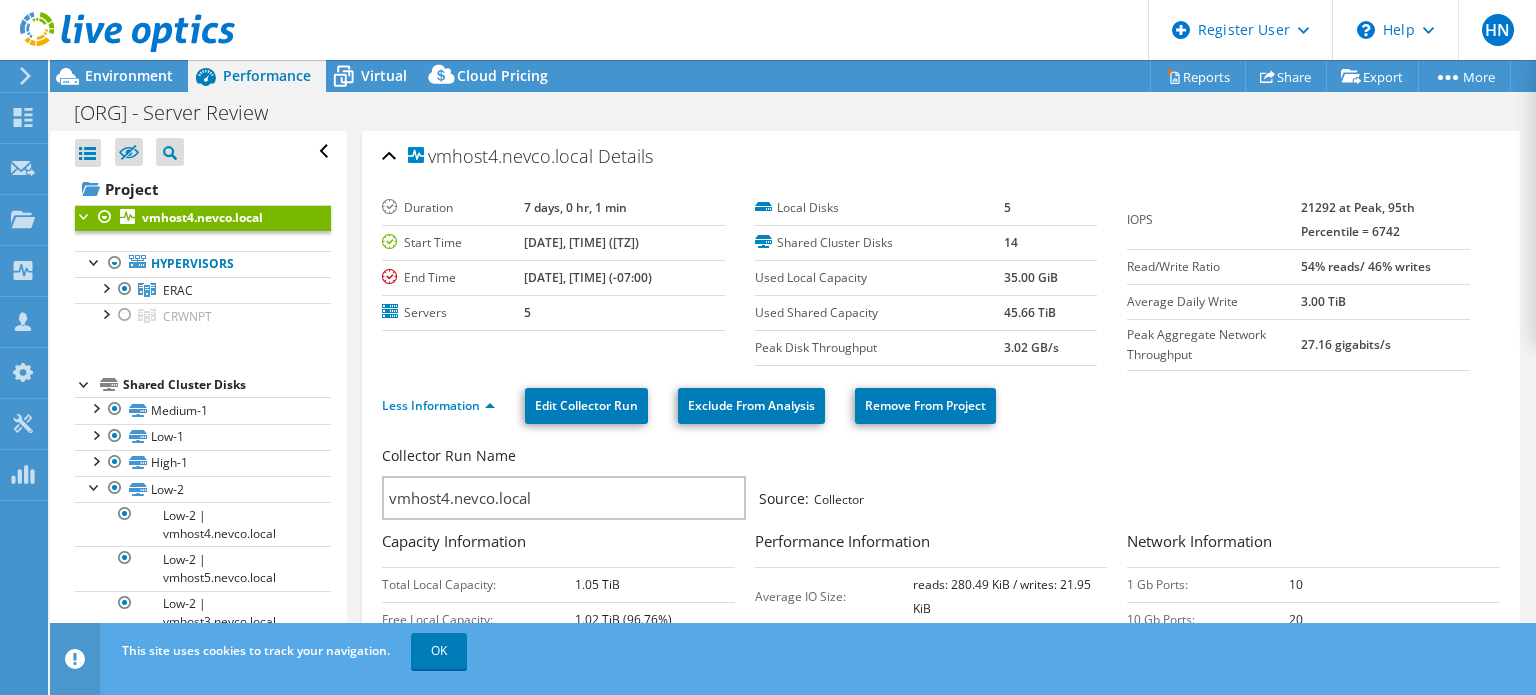 click on "vmhost4.nevco.local
Details" at bounding box center (941, 157) 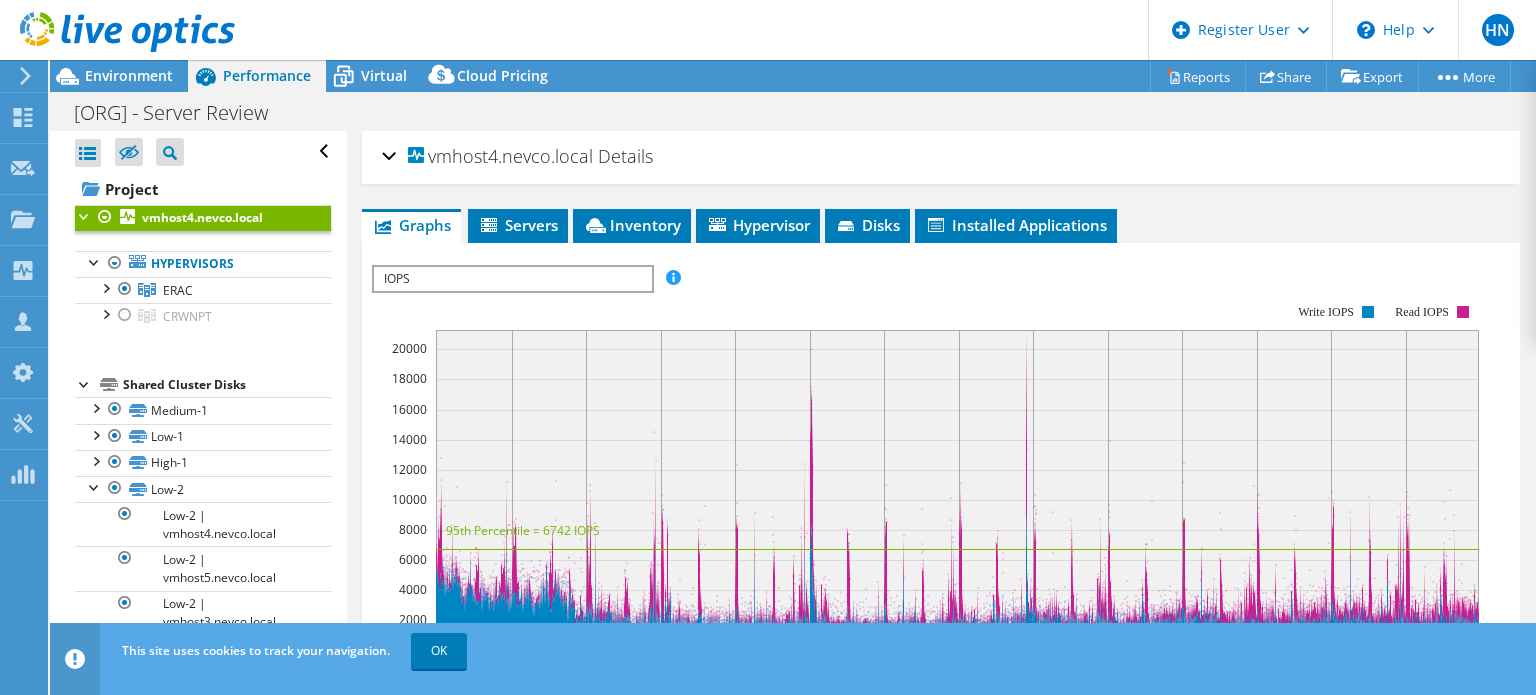 click on "vmhost4.nevco.local
Details" at bounding box center (941, 157) 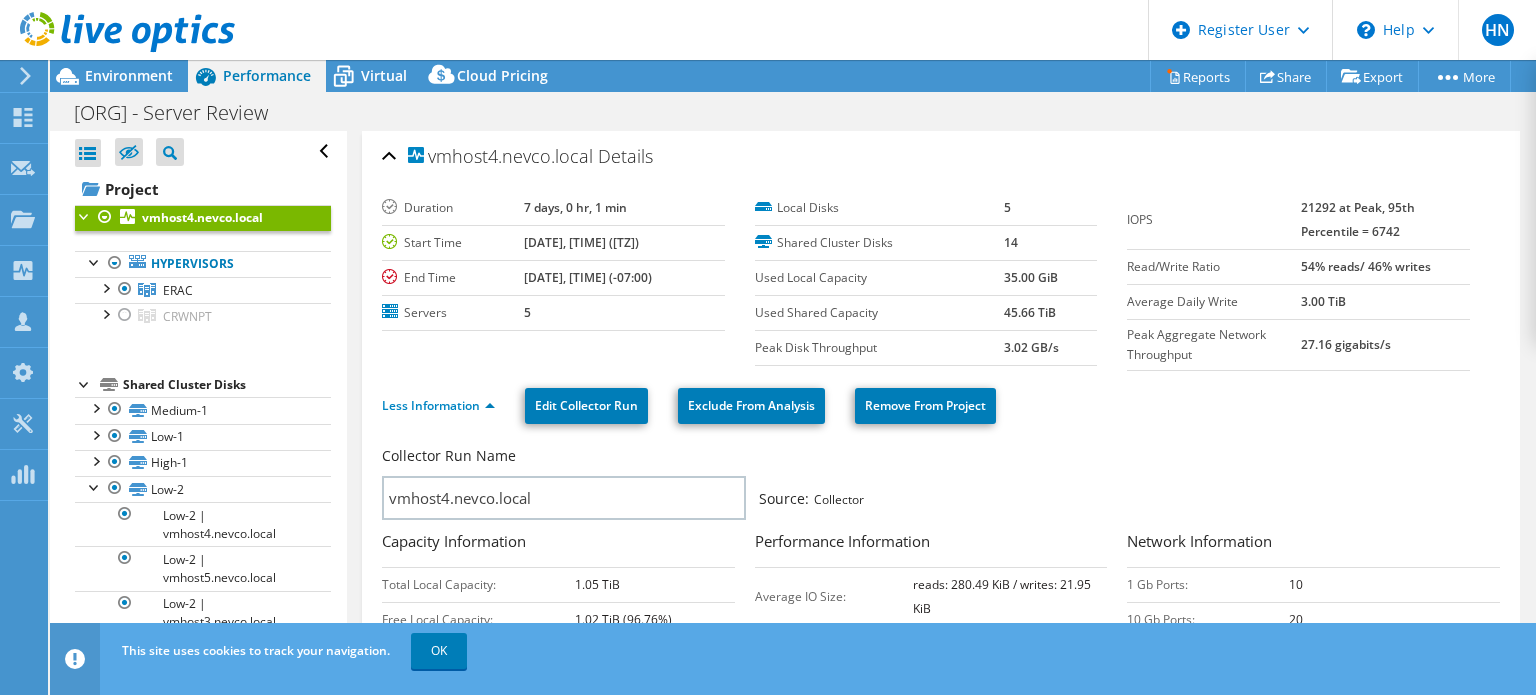 click on "County of Nevada - Server Review
Print" at bounding box center (793, 112) 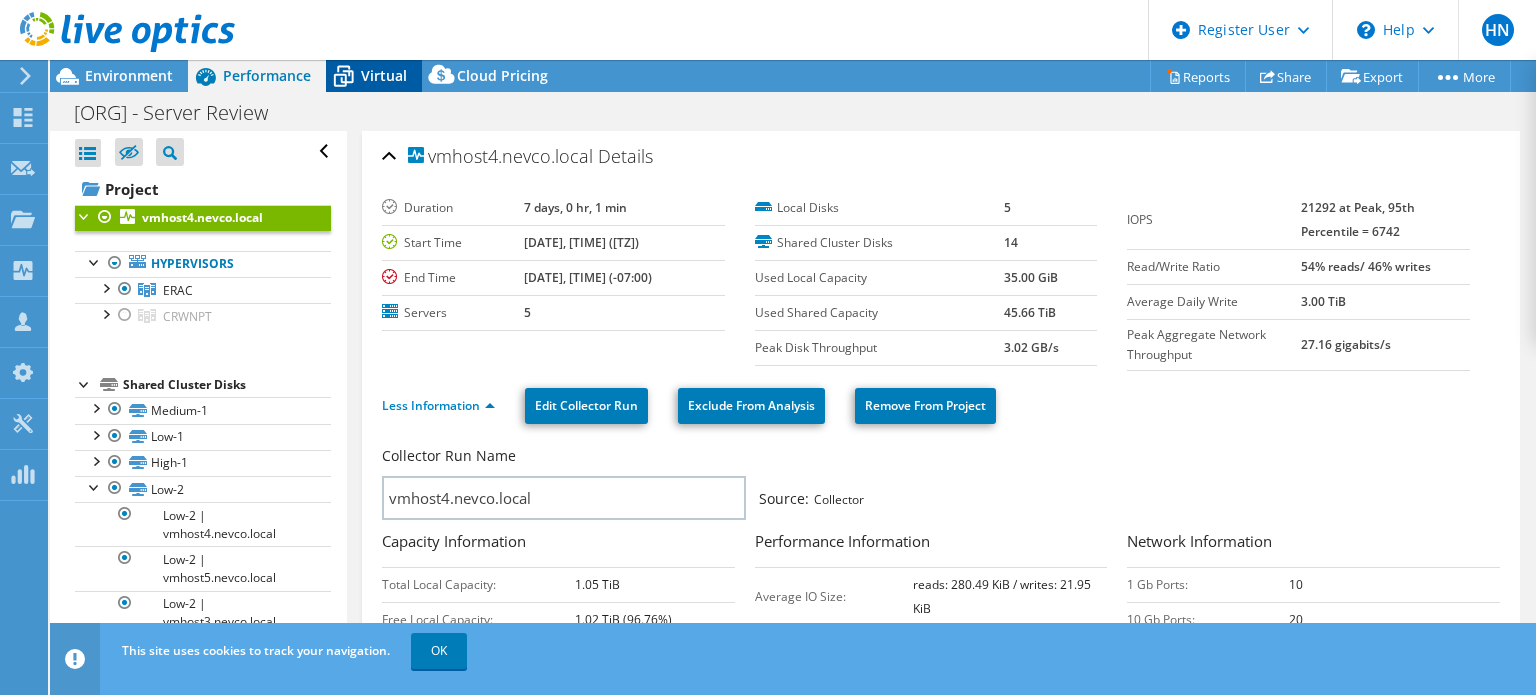 click on "Virtual" at bounding box center (384, 75) 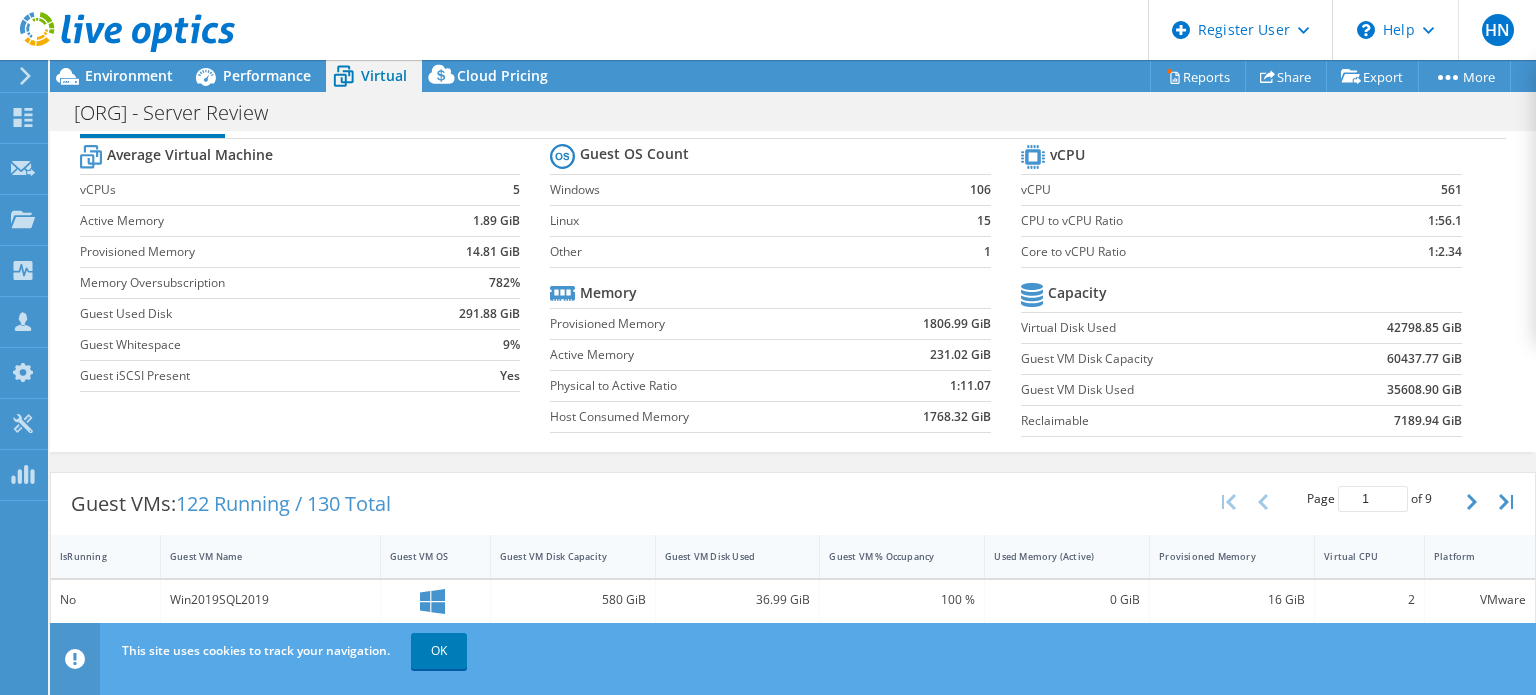 scroll, scrollTop: 52, scrollLeft: 0, axis: vertical 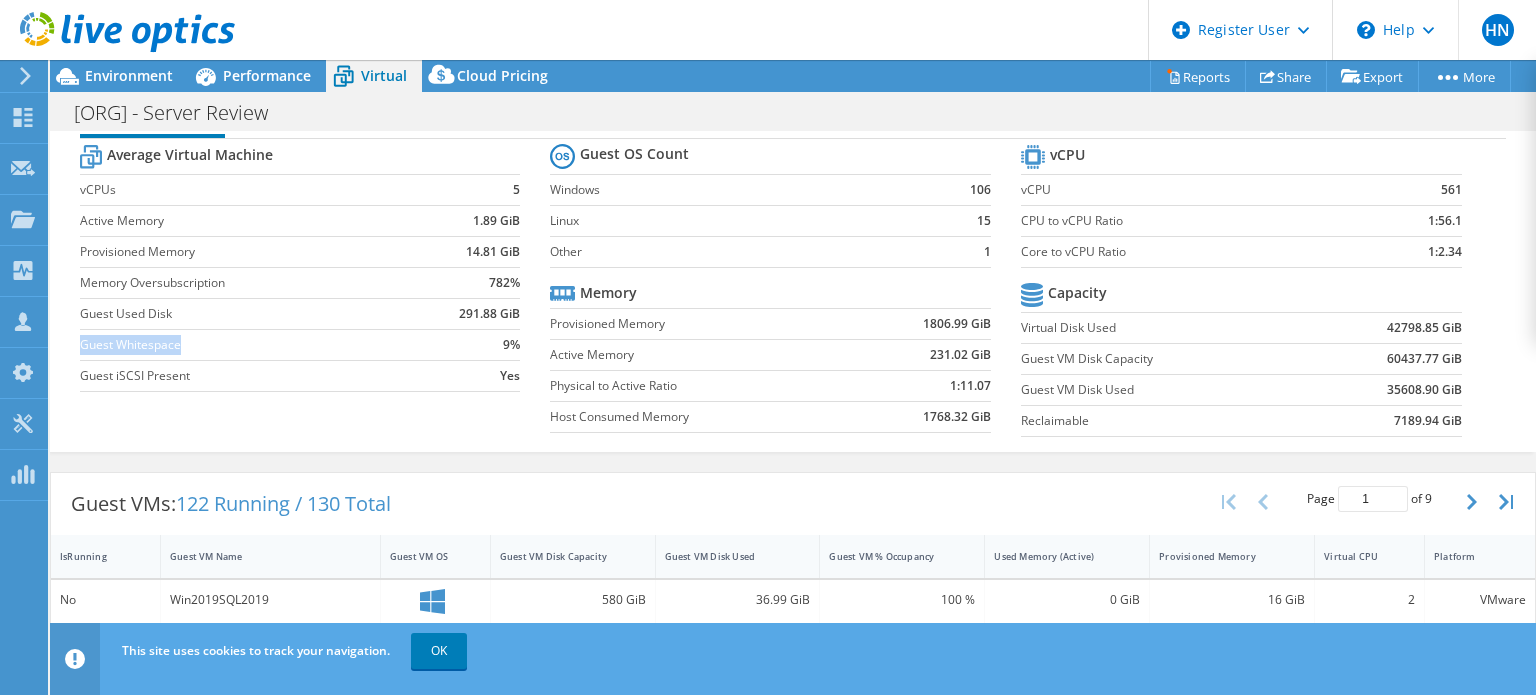 drag, startPoint x: 196, startPoint y: 347, endPoint x: 83, endPoint y: 347, distance: 113 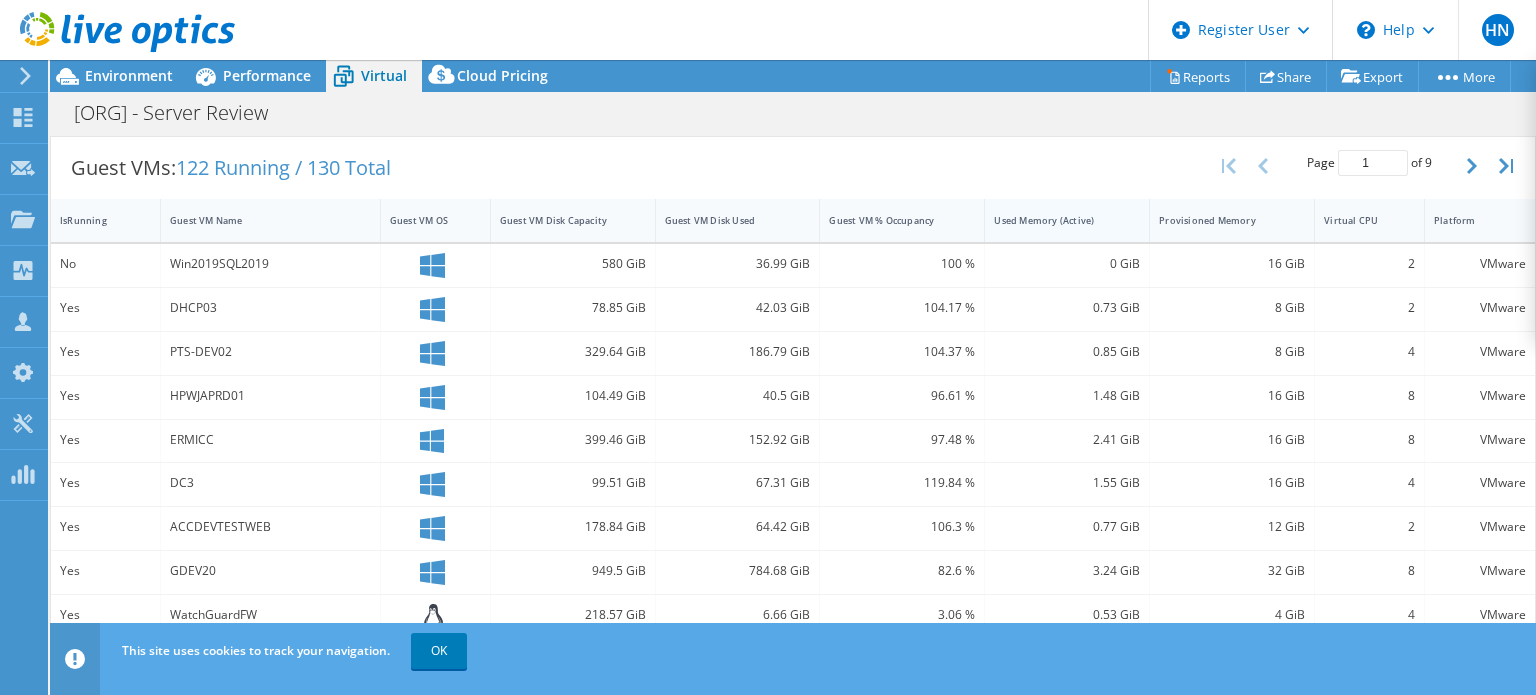 scroll, scrollTop: 388, scrollLeft: 0, axis: vertical 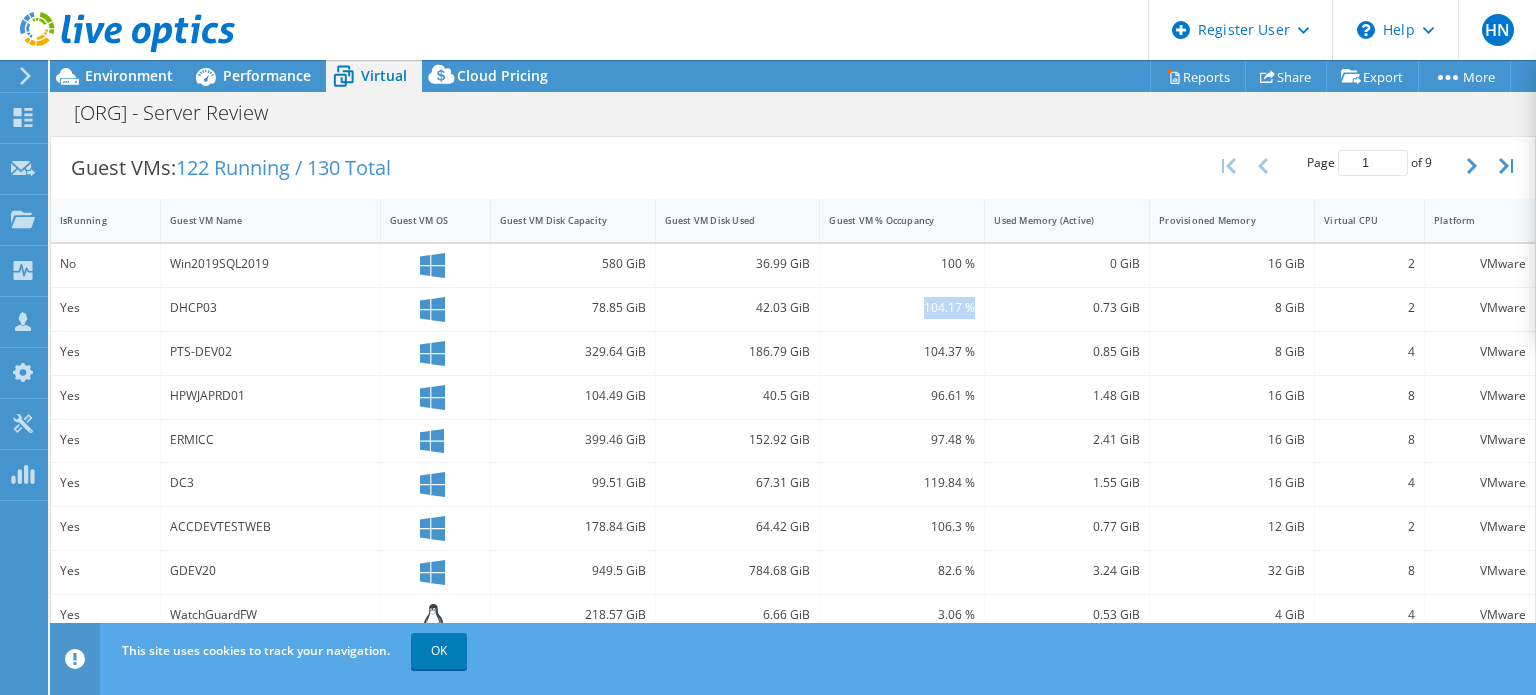 drag, startPoint x: 916, startPoint y: 309, endPoint x: 970, endPoint y: 303, distance: 54.33231 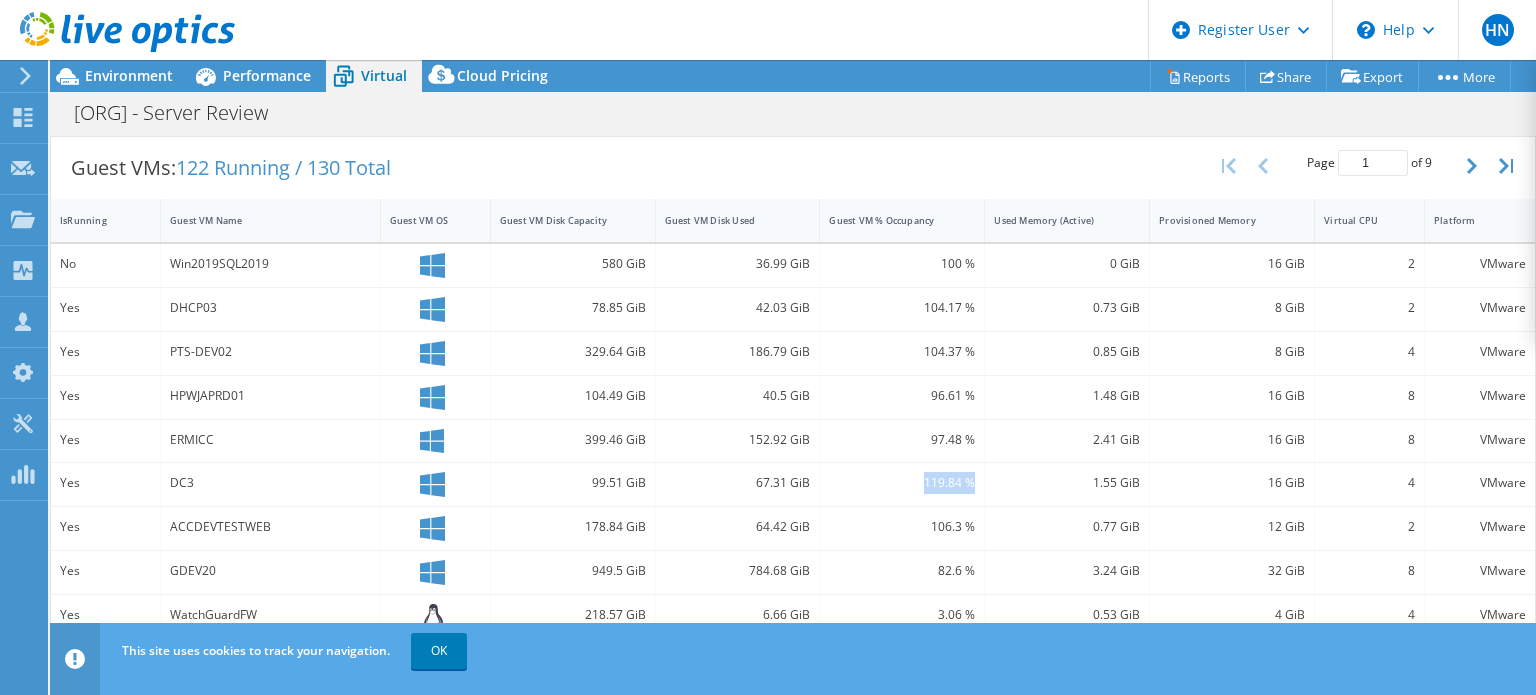 drag, startPoint x: 914, startPoint y: 471, endPoint x: 968, endPoint y: 476, distance: 54.230988 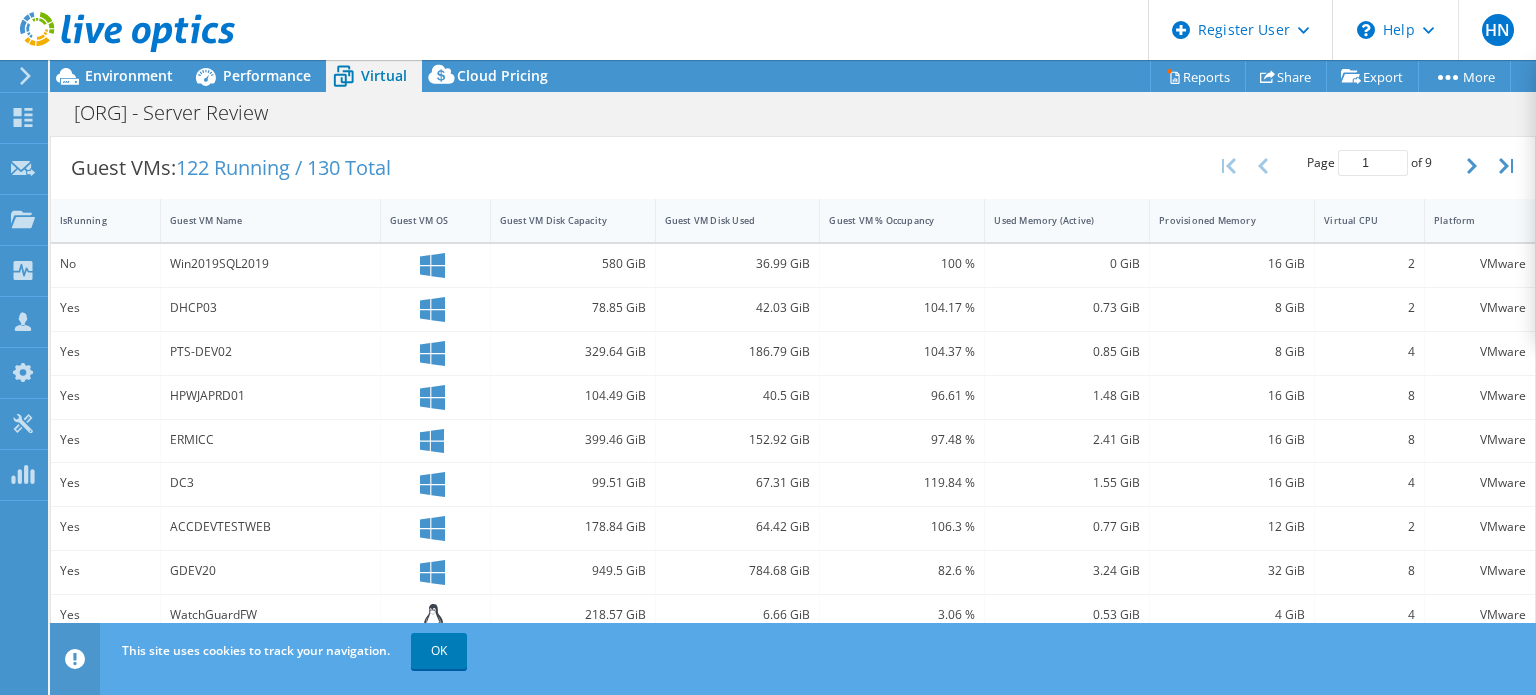 click on "119.84 %" at bounding box center [902, 483] 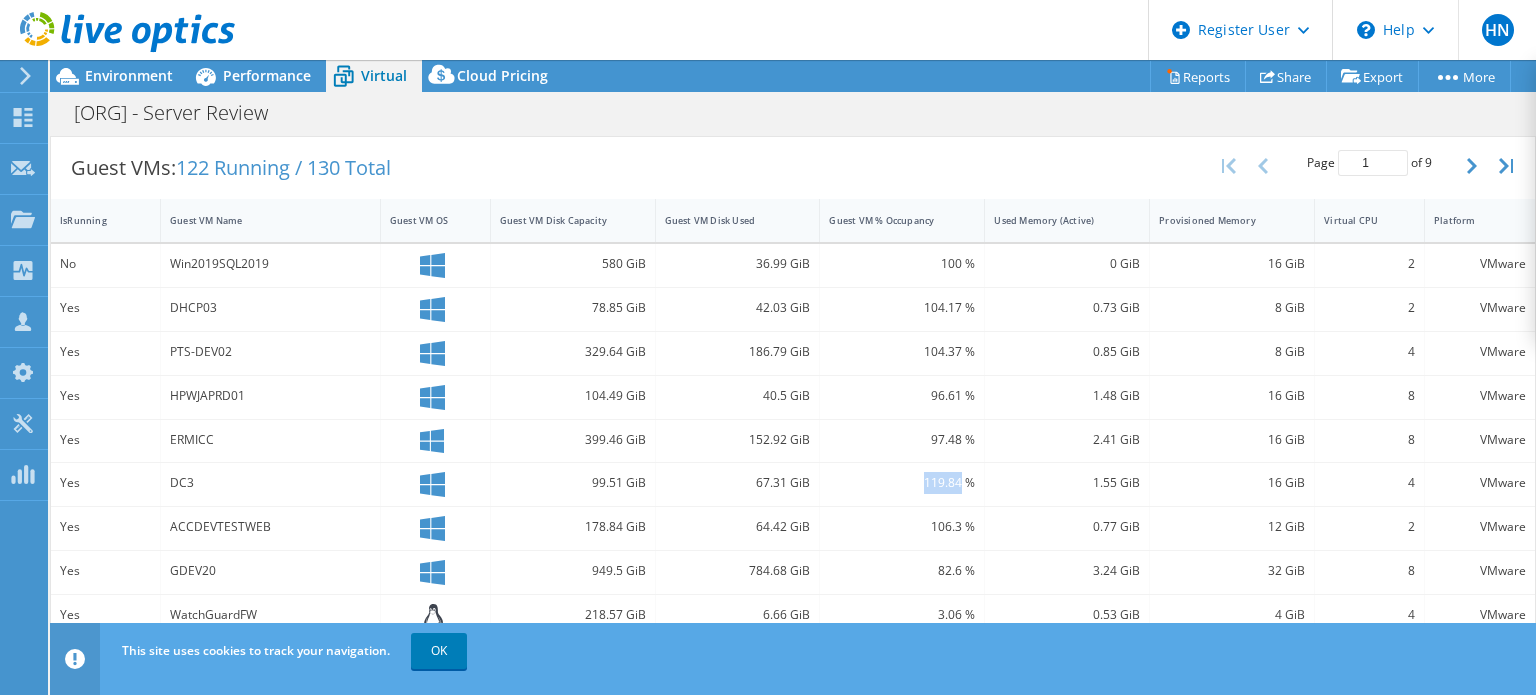 drag, startPoint x: 916, startPoint y: 473, endPoint x: 953, endPoint y: 474, distance: 37.01351 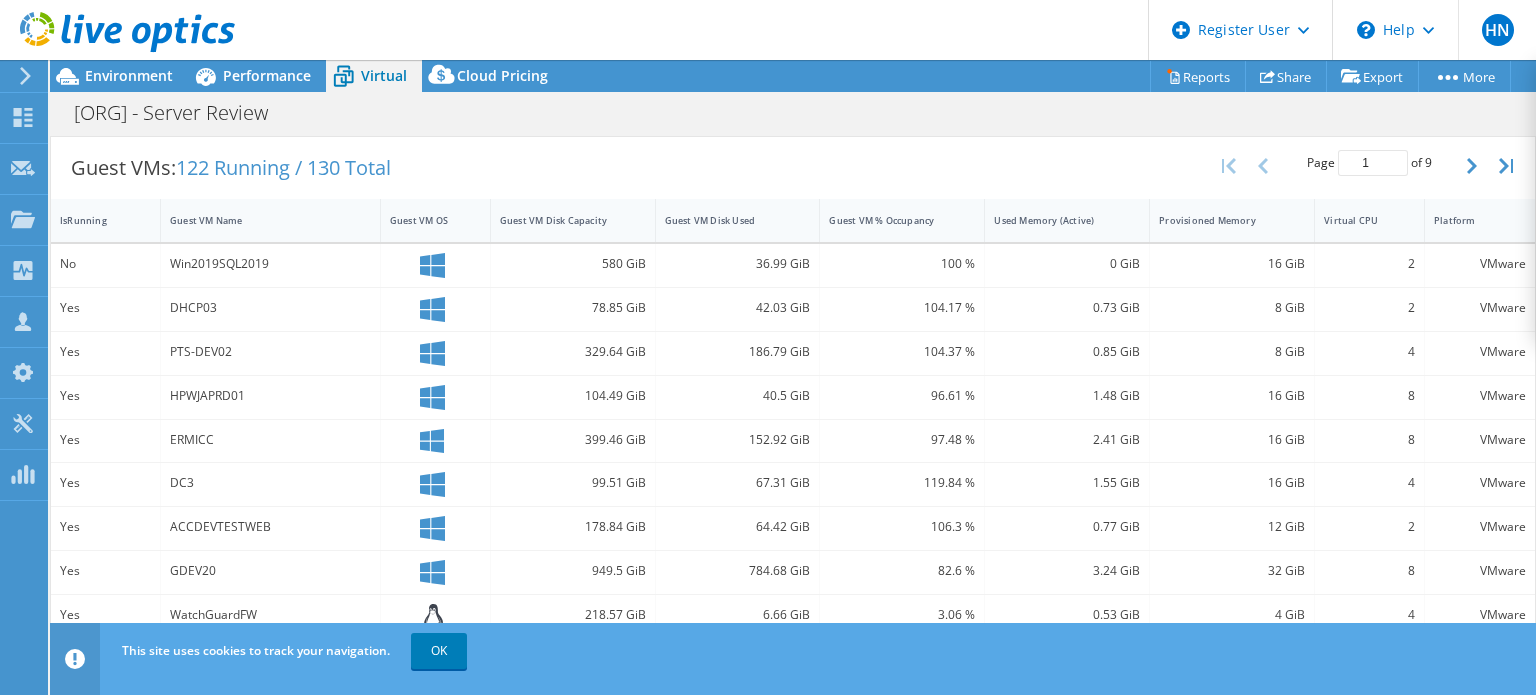 click on "119.84 %" at bounding box center (902, 483) 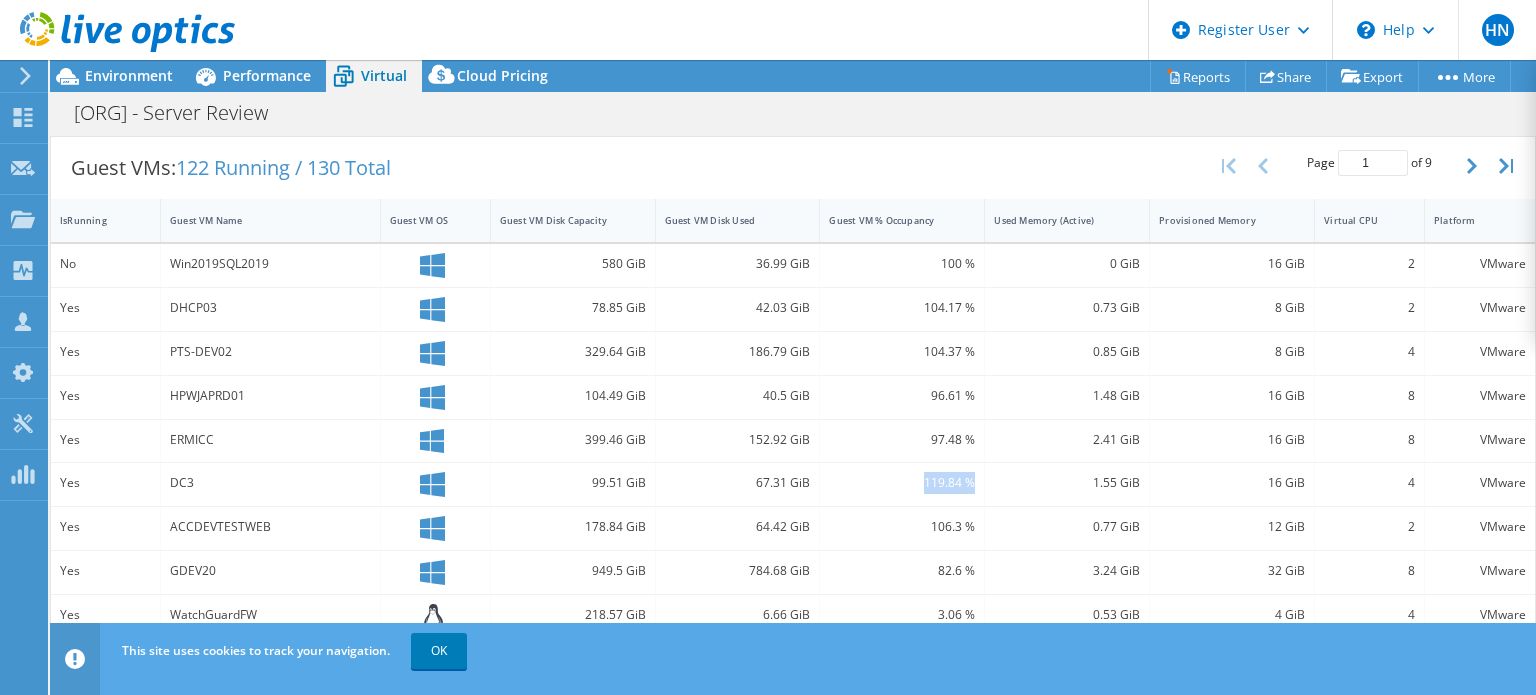 drag, startPoint x: 968, startPoint y: 483, endPoint x: 902, endPoint y: 480, distance: 66.068146 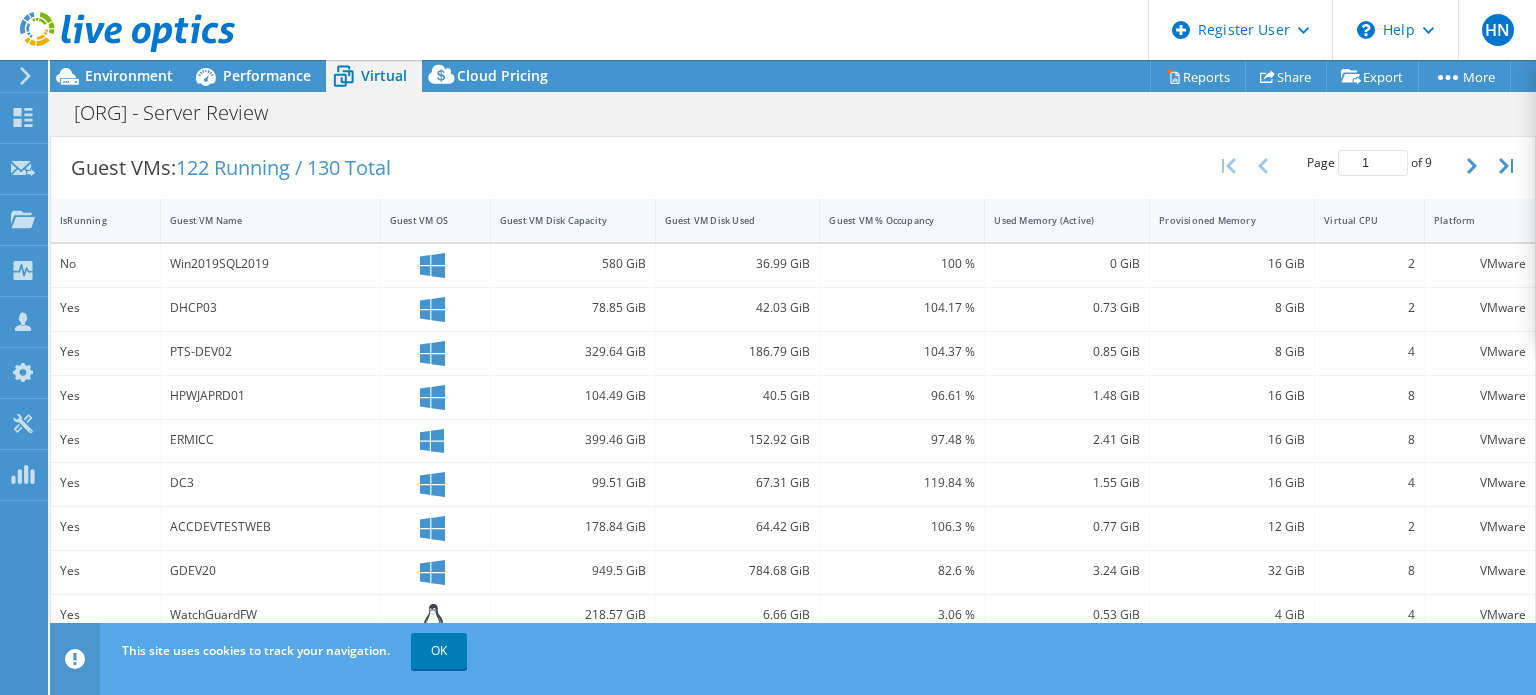 click on "119.84 %" at bounding box center (902, 484) 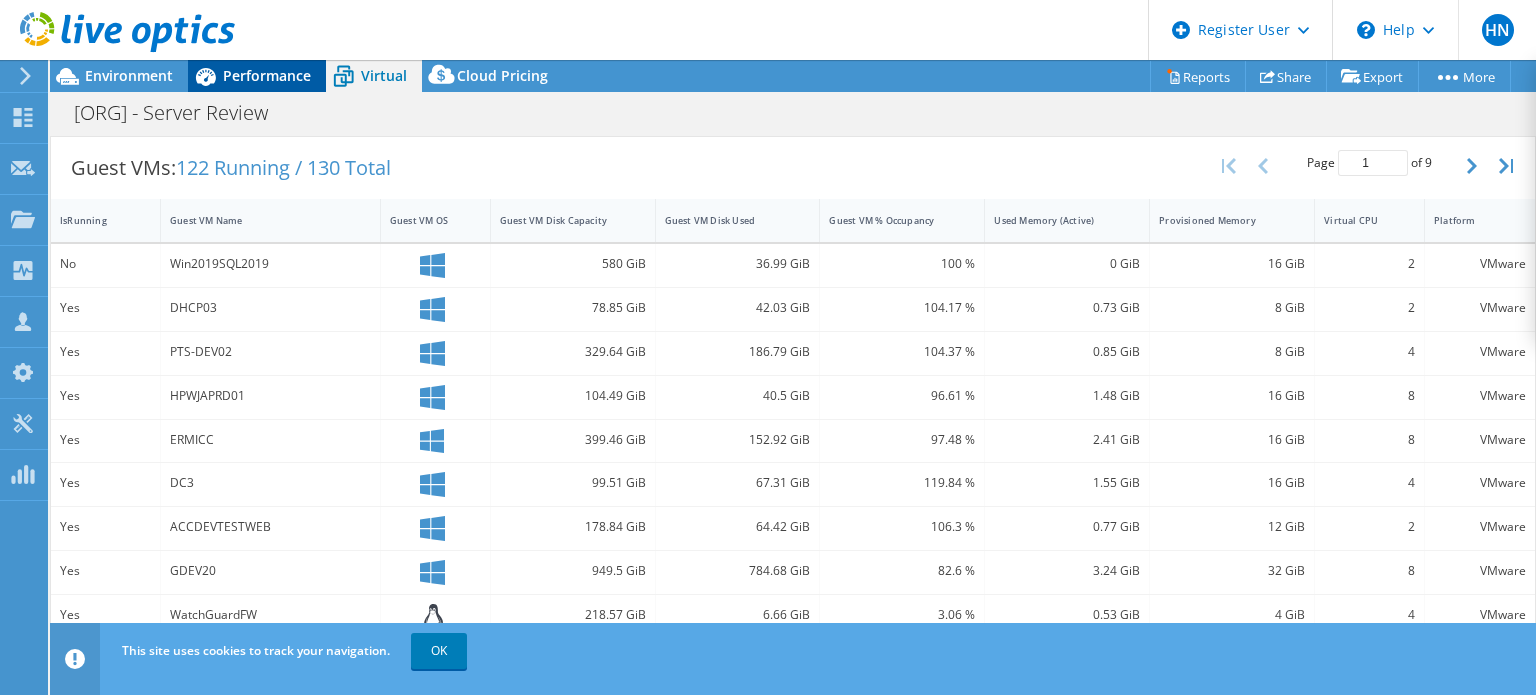 click on "Performance" at bounding box center [267, 75] 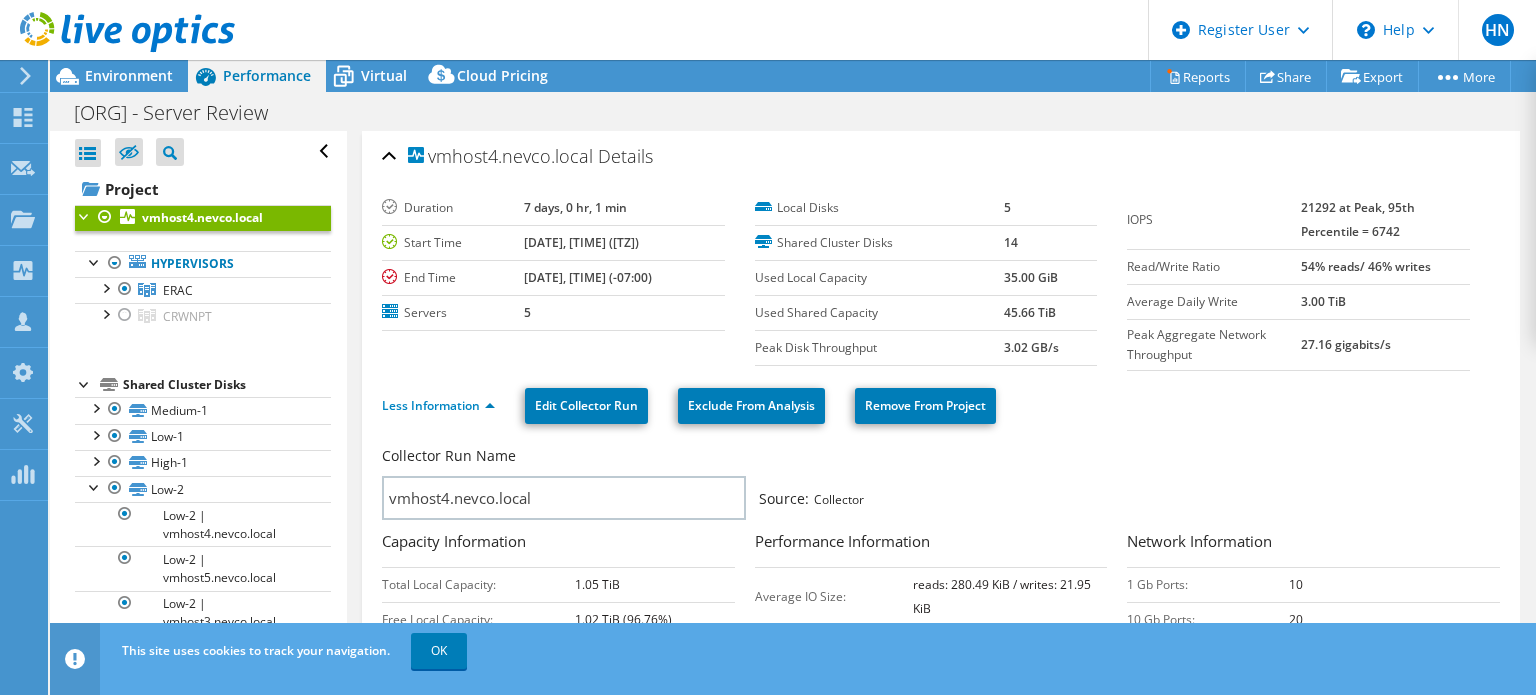 click on "vmhost4.nevco.local
Details" at bounding box center (941, 157) 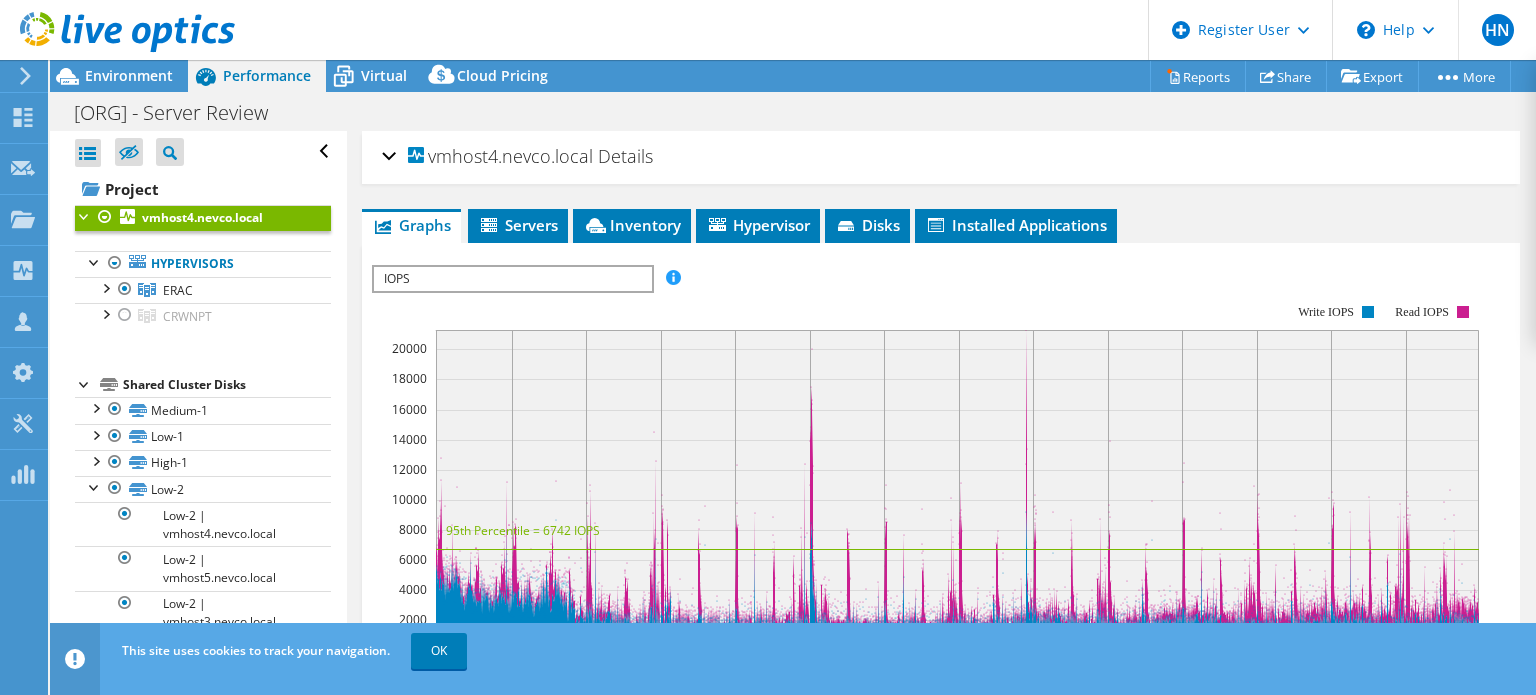click on "vmhost4.nevco.local
Details" at bounding box center [941, 157] 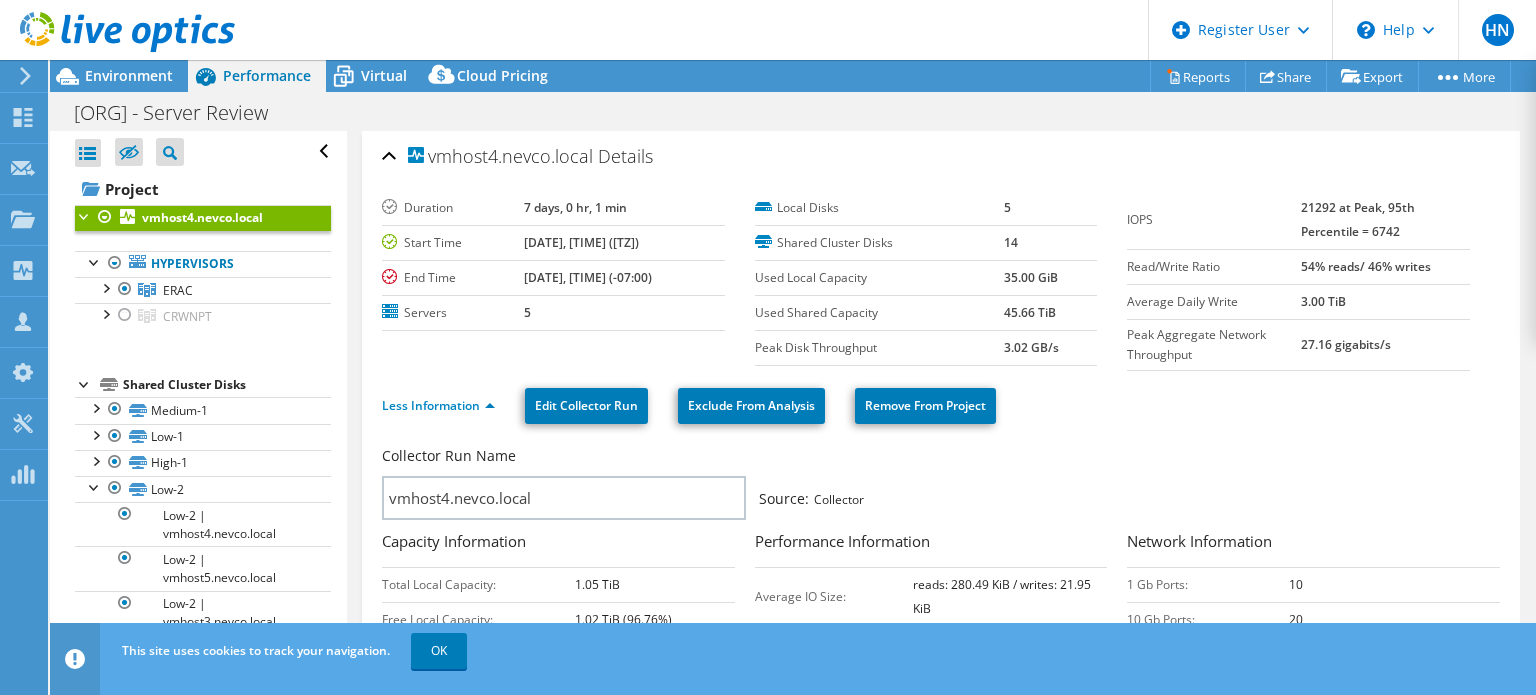click on "County of Nevada - Server Review
Print" at bounding box center [793, 112] 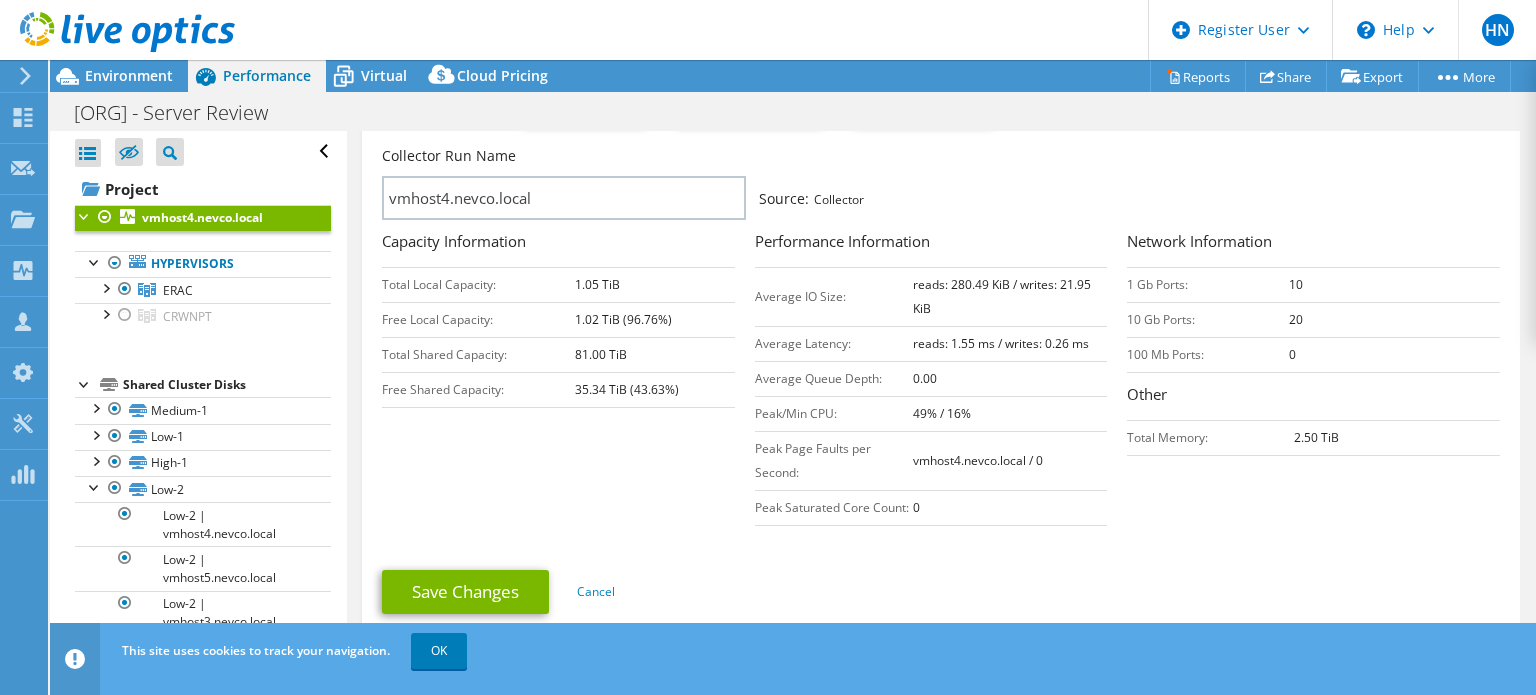 scroll, scrollTop: 0, scrollLeft: 0, axis: both 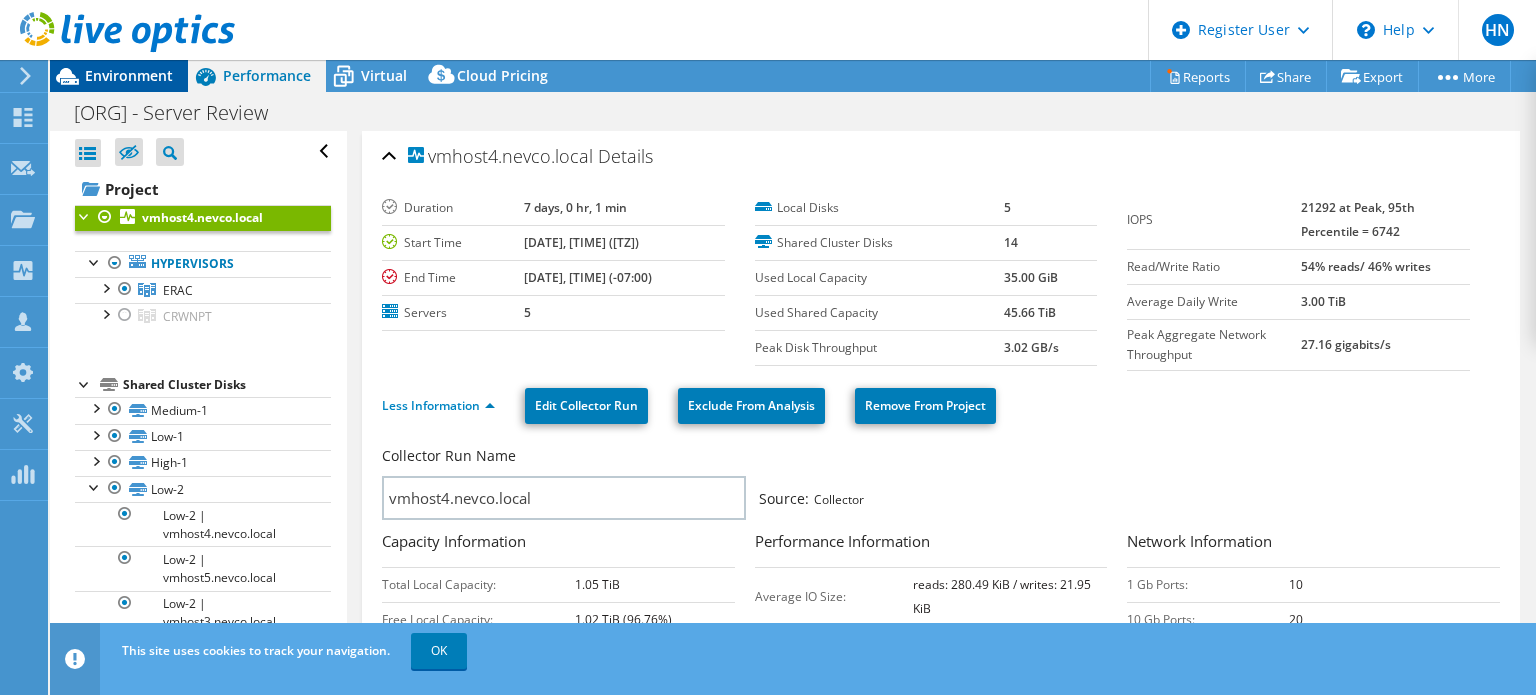 click on "Environment" at bounding box center (129, 75) 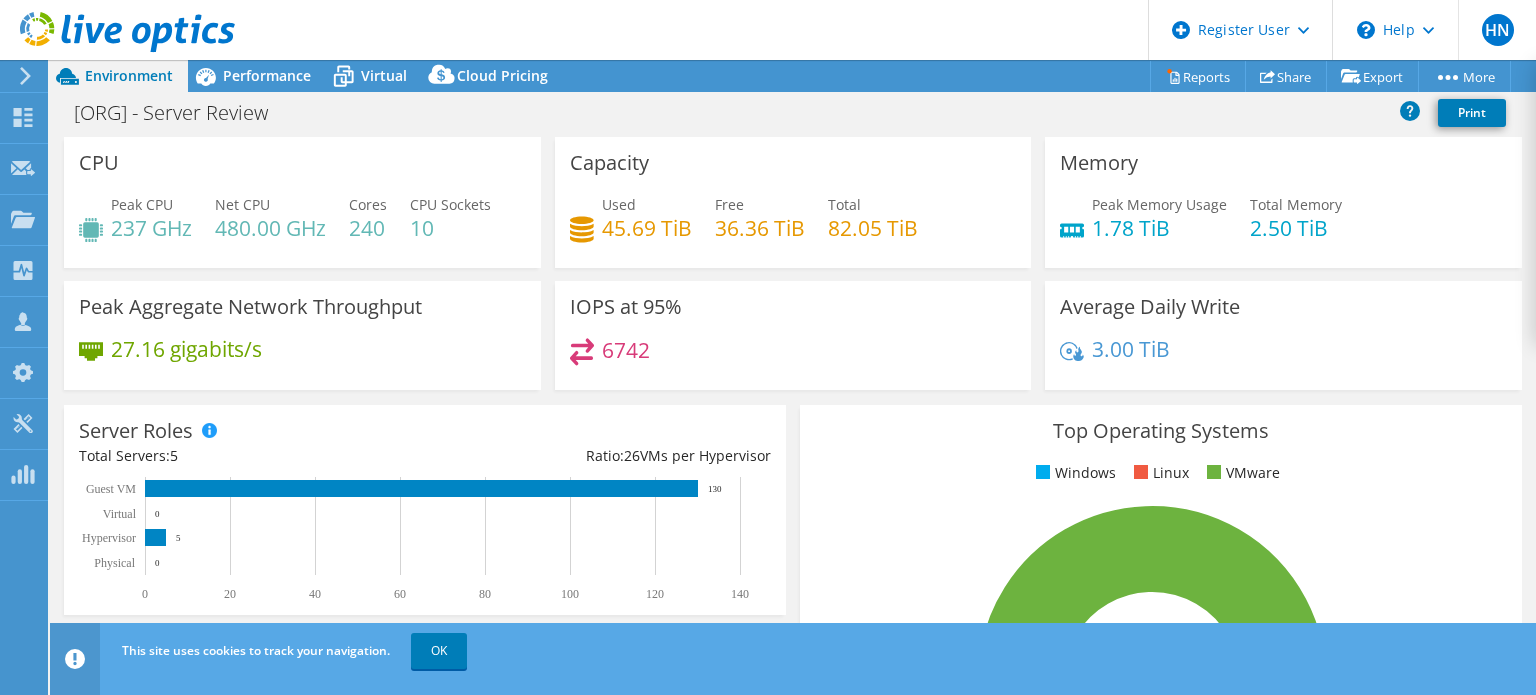 click on "CPU
Peak CPU
237 GHz
Net CPU
480.00 GHz
Cores
240
CPU Sockets
10" at bounding box center [302, 209] 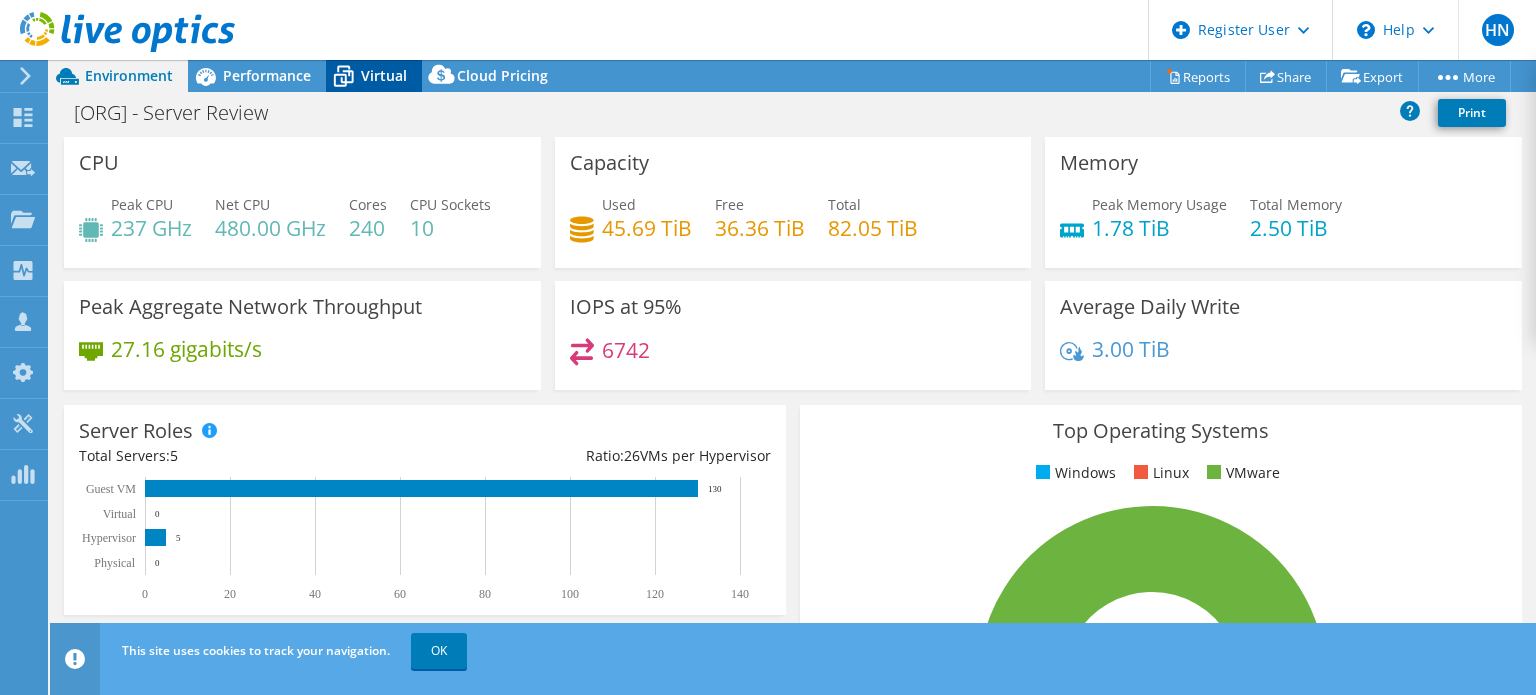 click 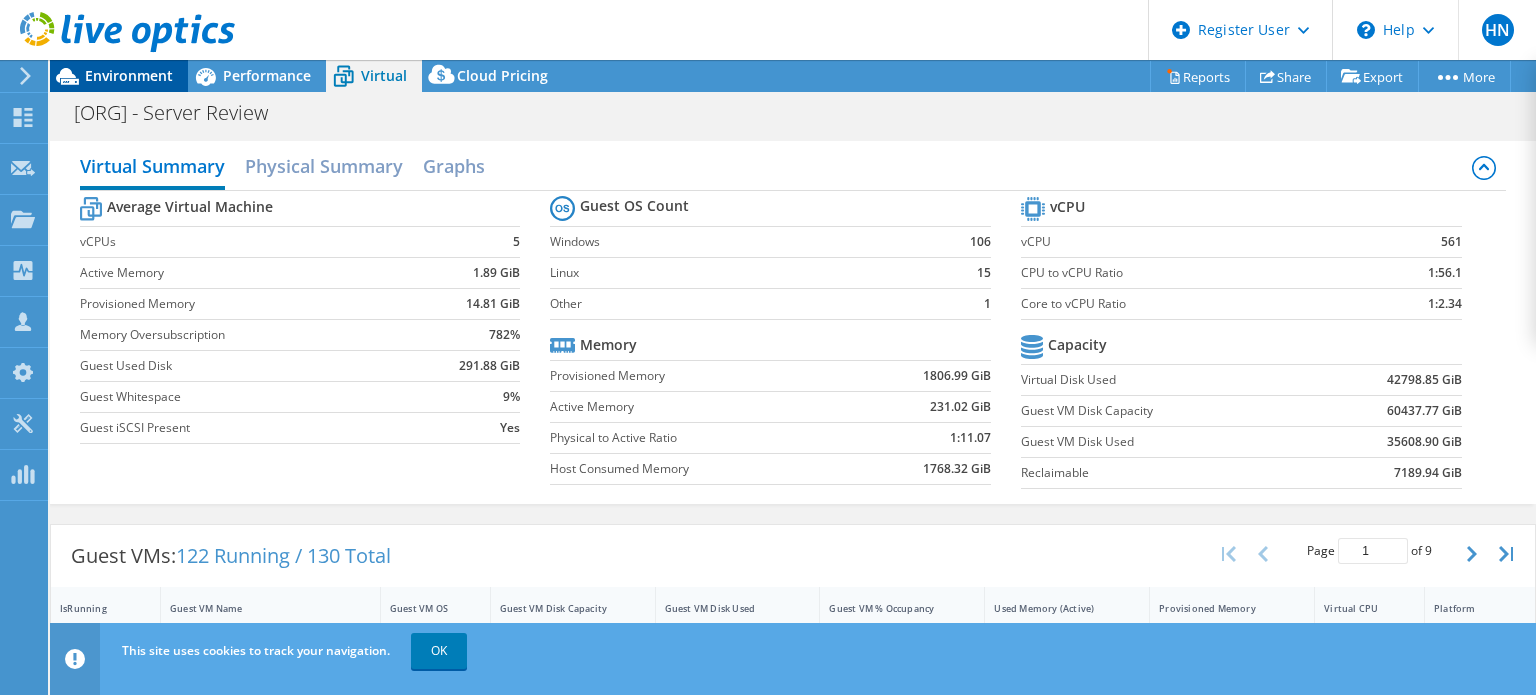click on "Environment" at bounding box center [129, 75] 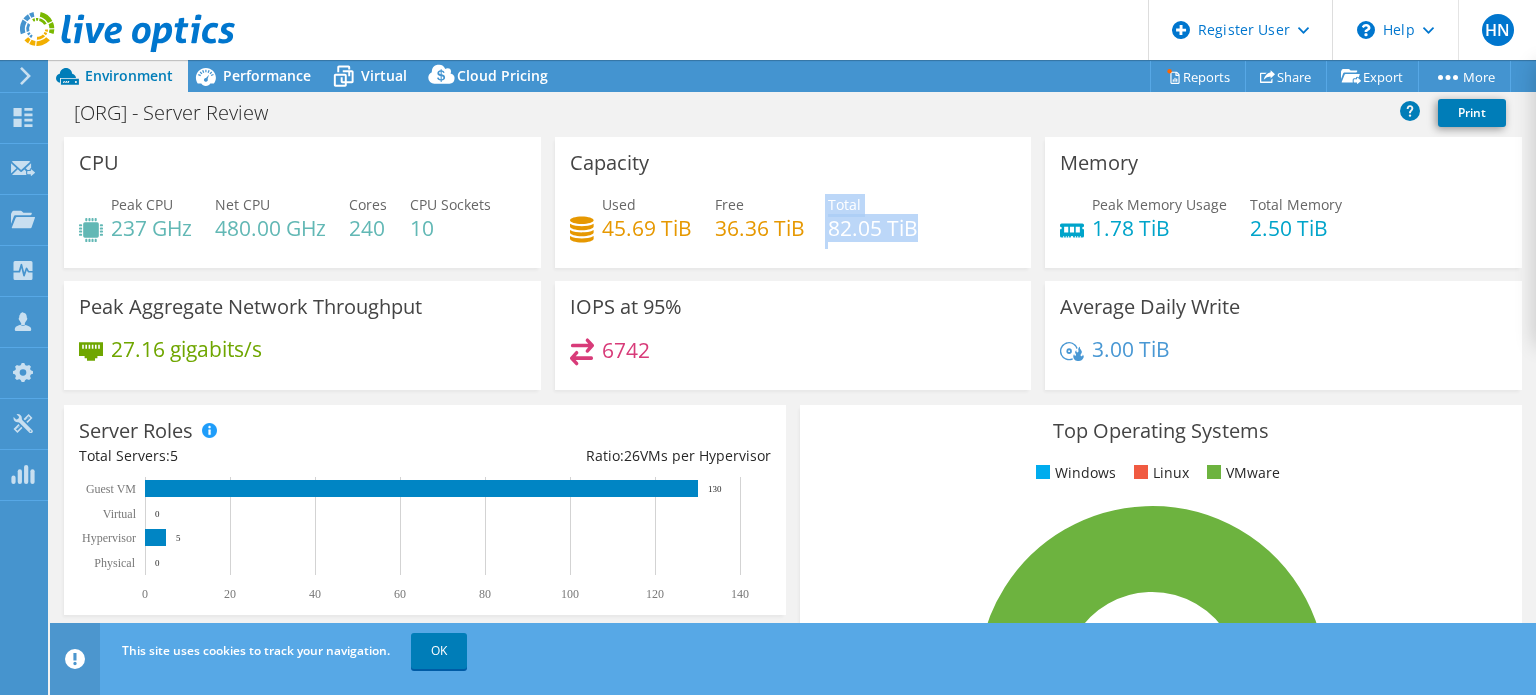 drag, startPoint x: 923, startPoint y: 232, endPoint x: 819, endPoint y: 236, distance: 104.0769 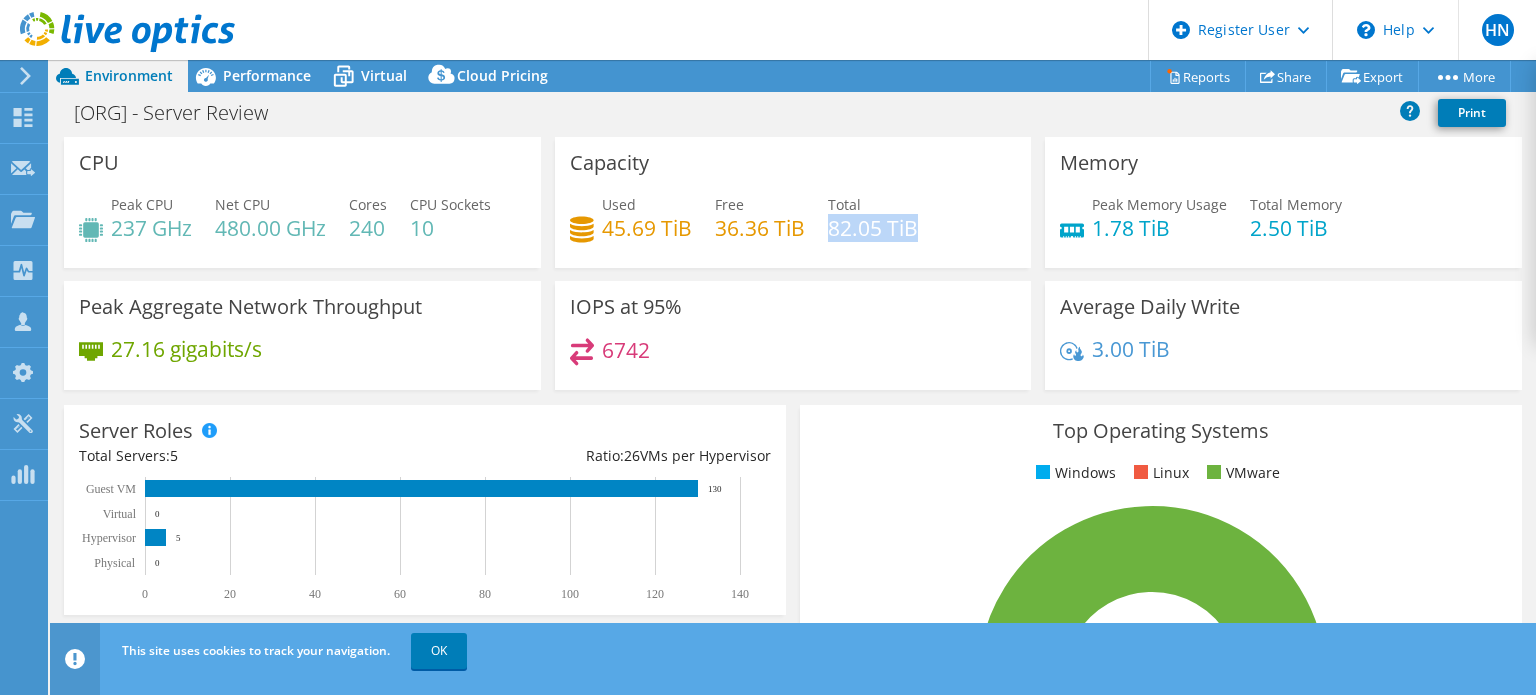drag, startPoint x: 922, startPoint y: 233, endPoint x: 821, endPoint y: 236, distance: 101.04455 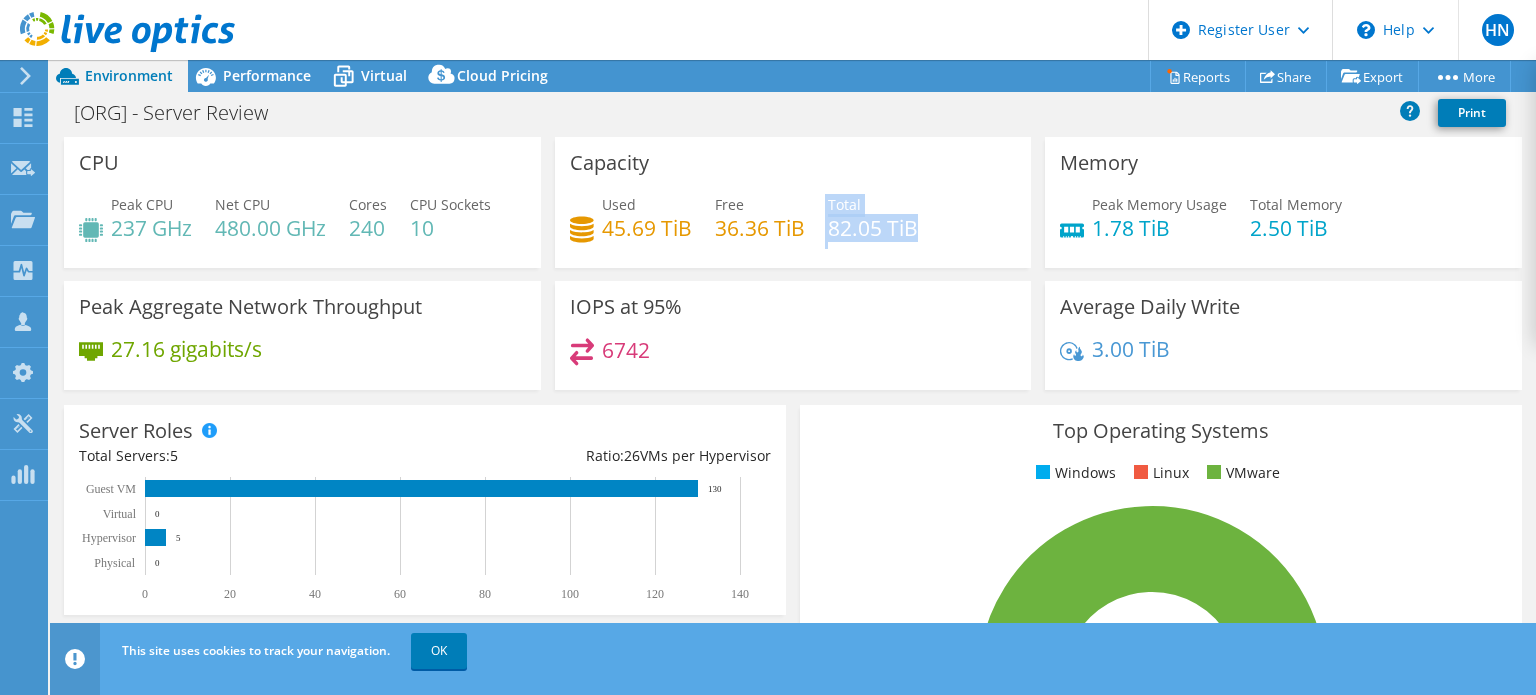 drag, startPoint x: 909, startPoint y: 228, endPoint x: 801, endPoint y: 235, distance: 108.226616 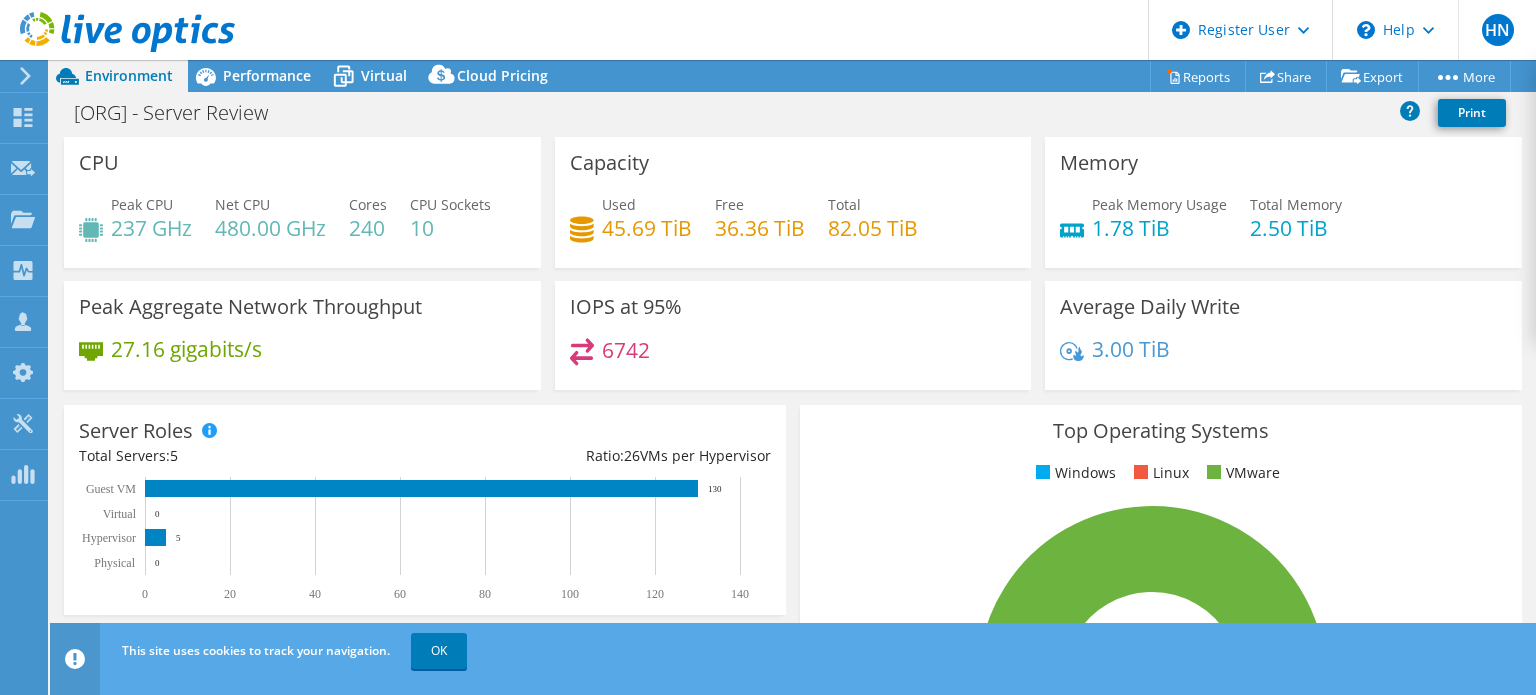 click on "Used
45.69 TiB
Free
36.36 TiB
Total
82.05 TiB" at bounding box center [793, 226] 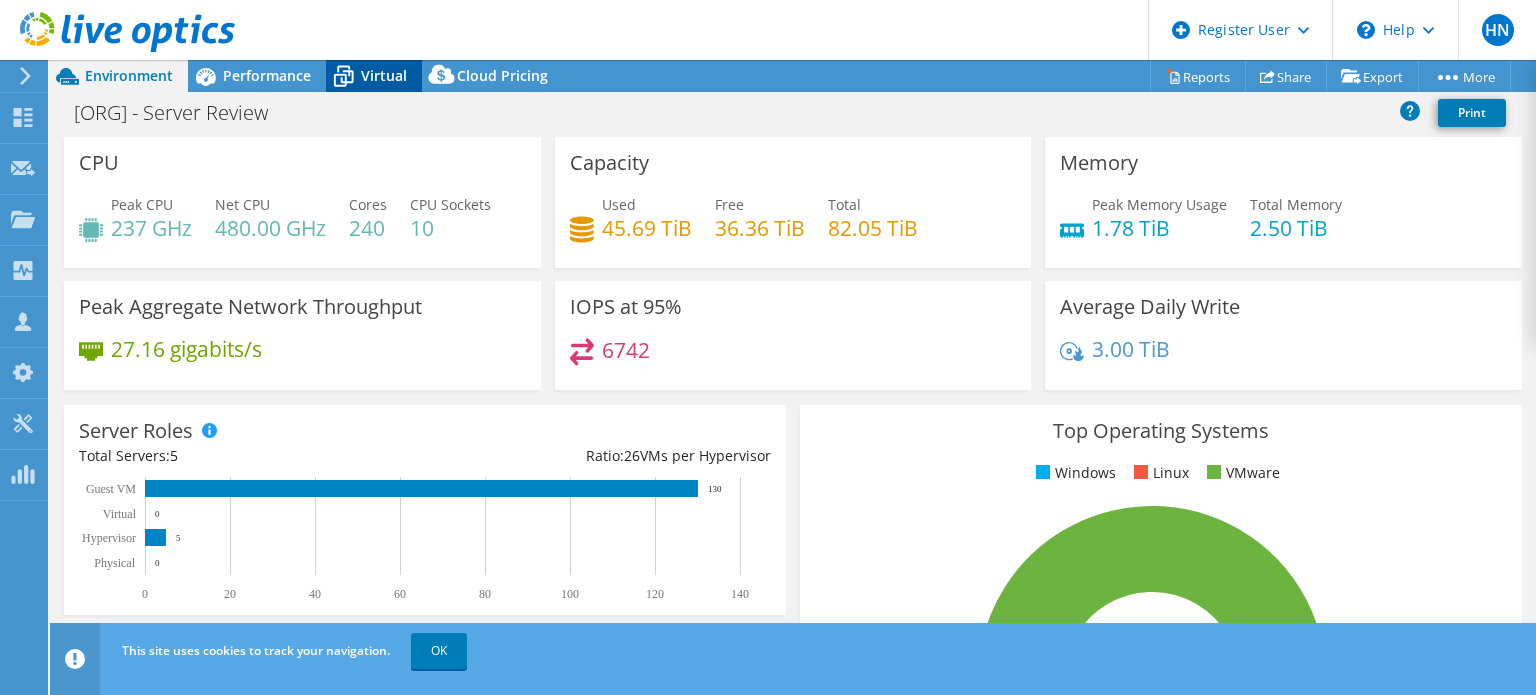 click on "Virtual" at bounding box center (384, 75) 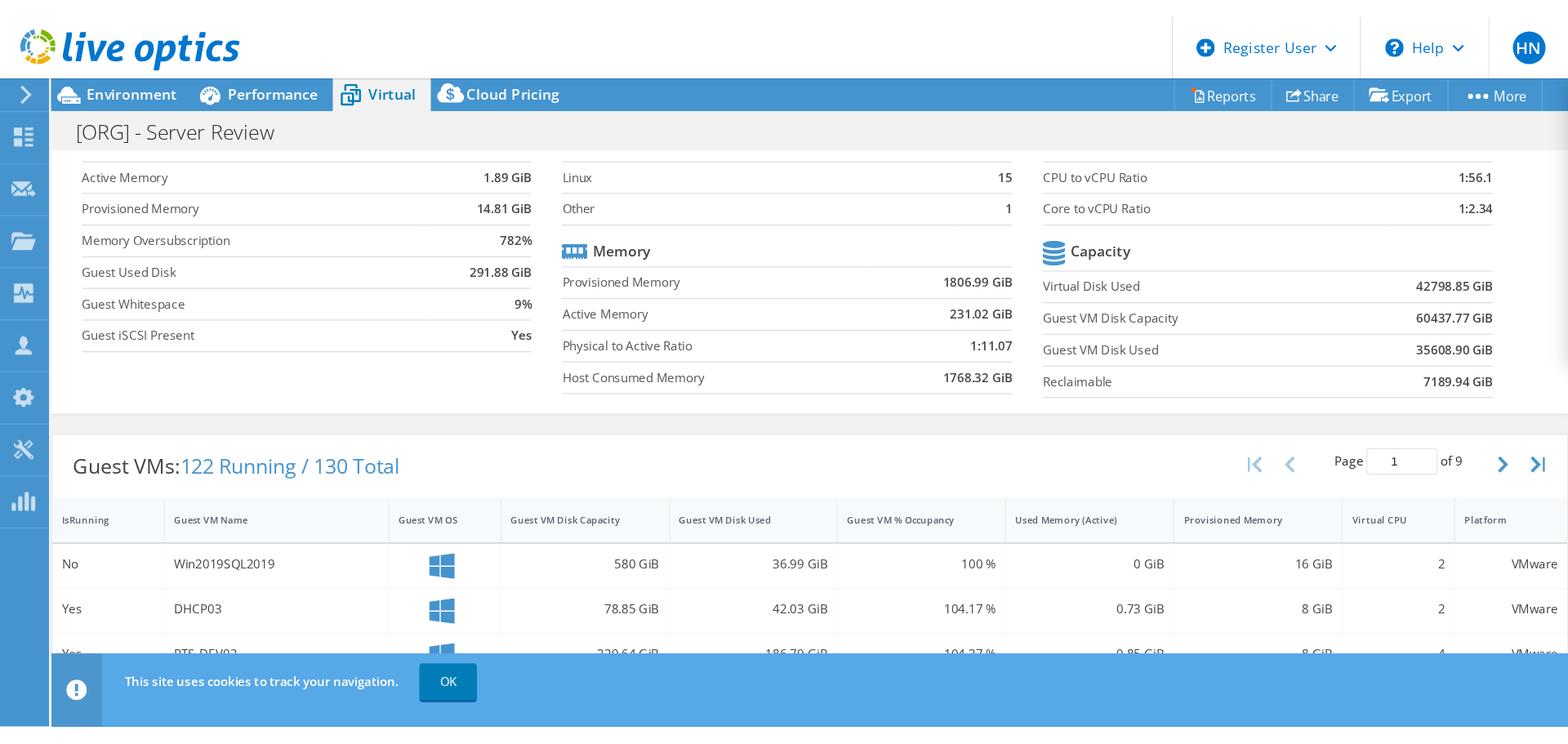 scroll, scrollTop: 0, scrollLeft: 0, axis: both 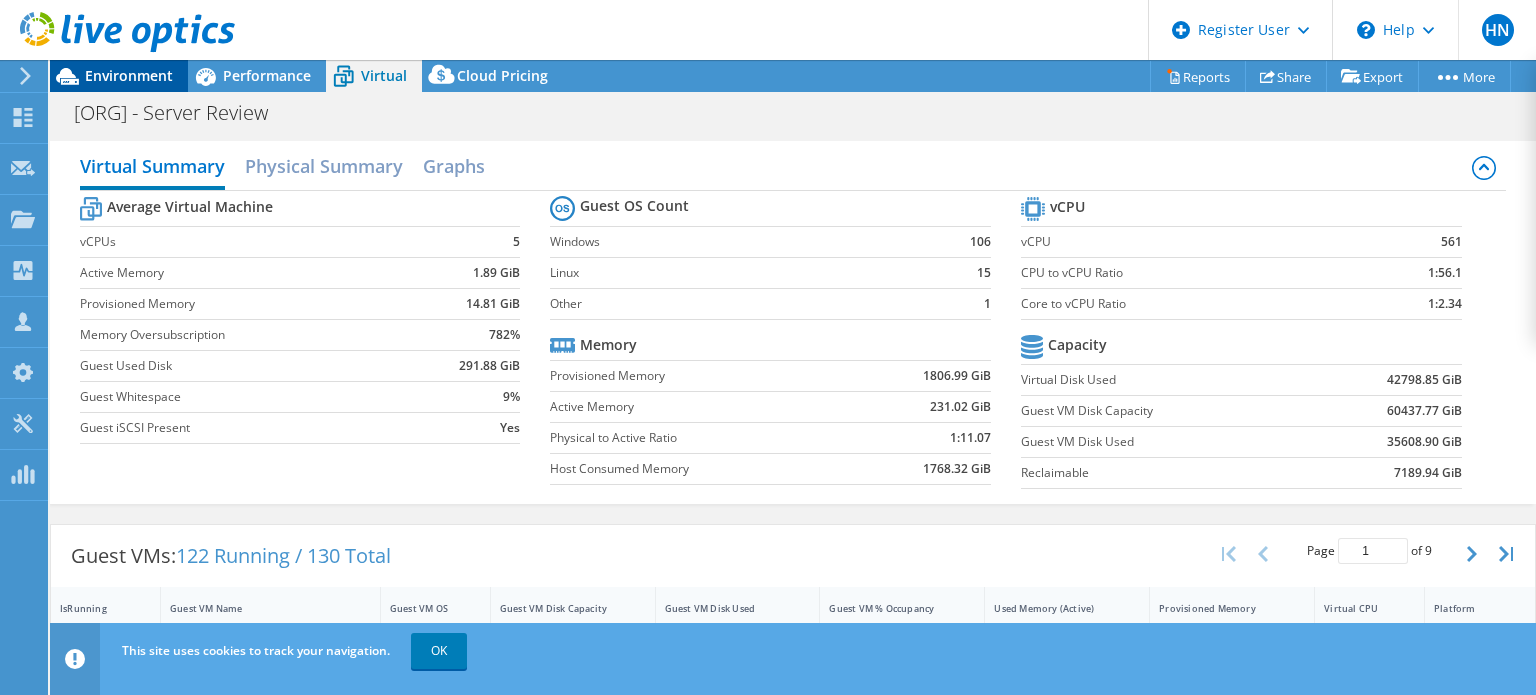 click 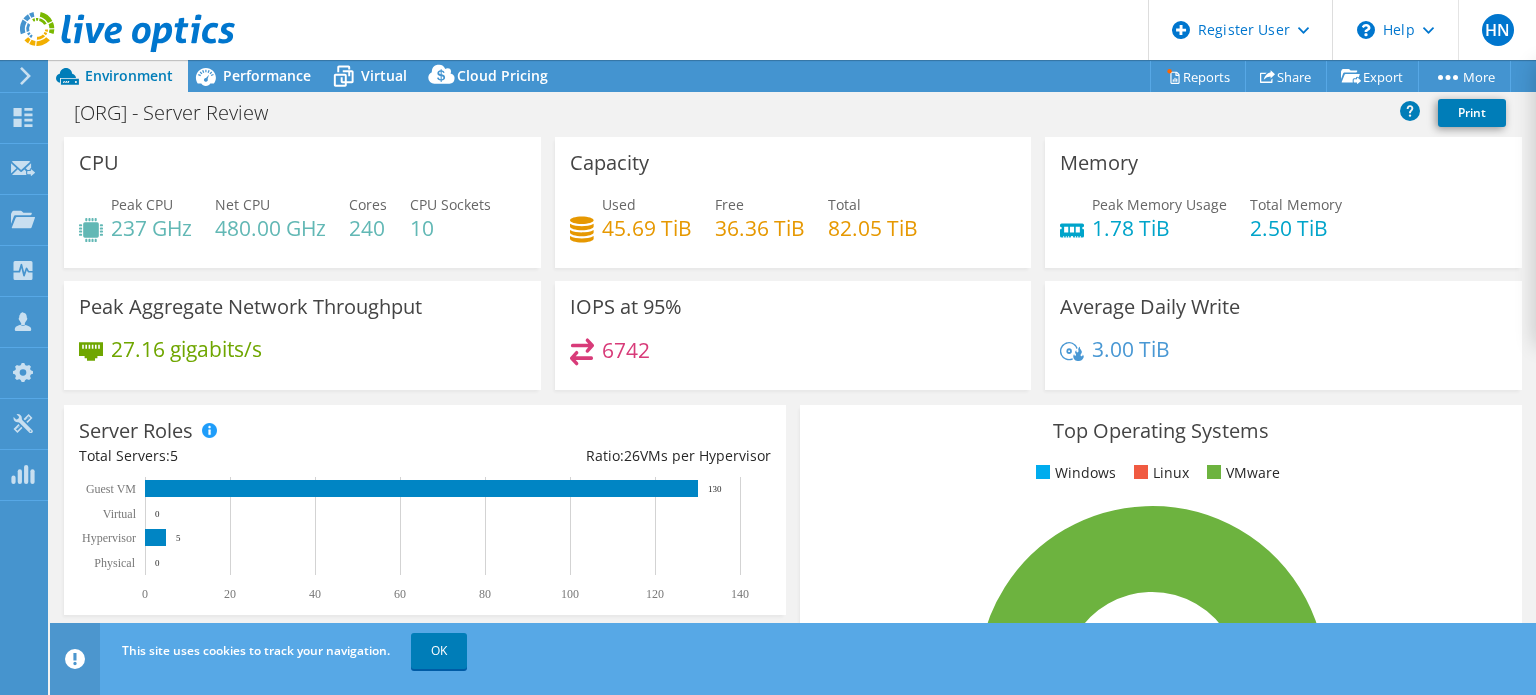 click on "County of Nevada - Server Review
Print" at bounding box center (793, 112) 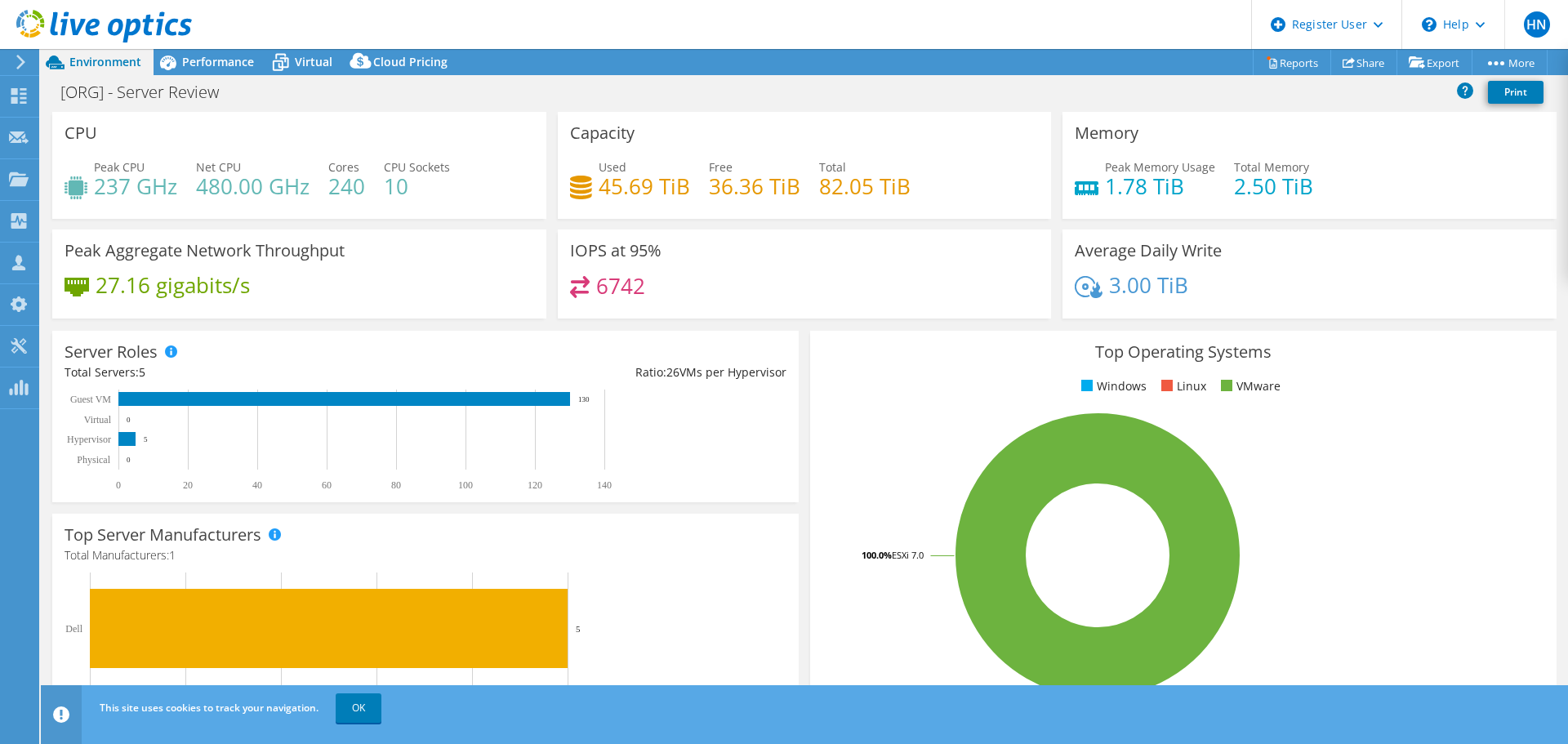 scroll, scrollTop: 59, scrollLeft: 0, axis: vertical 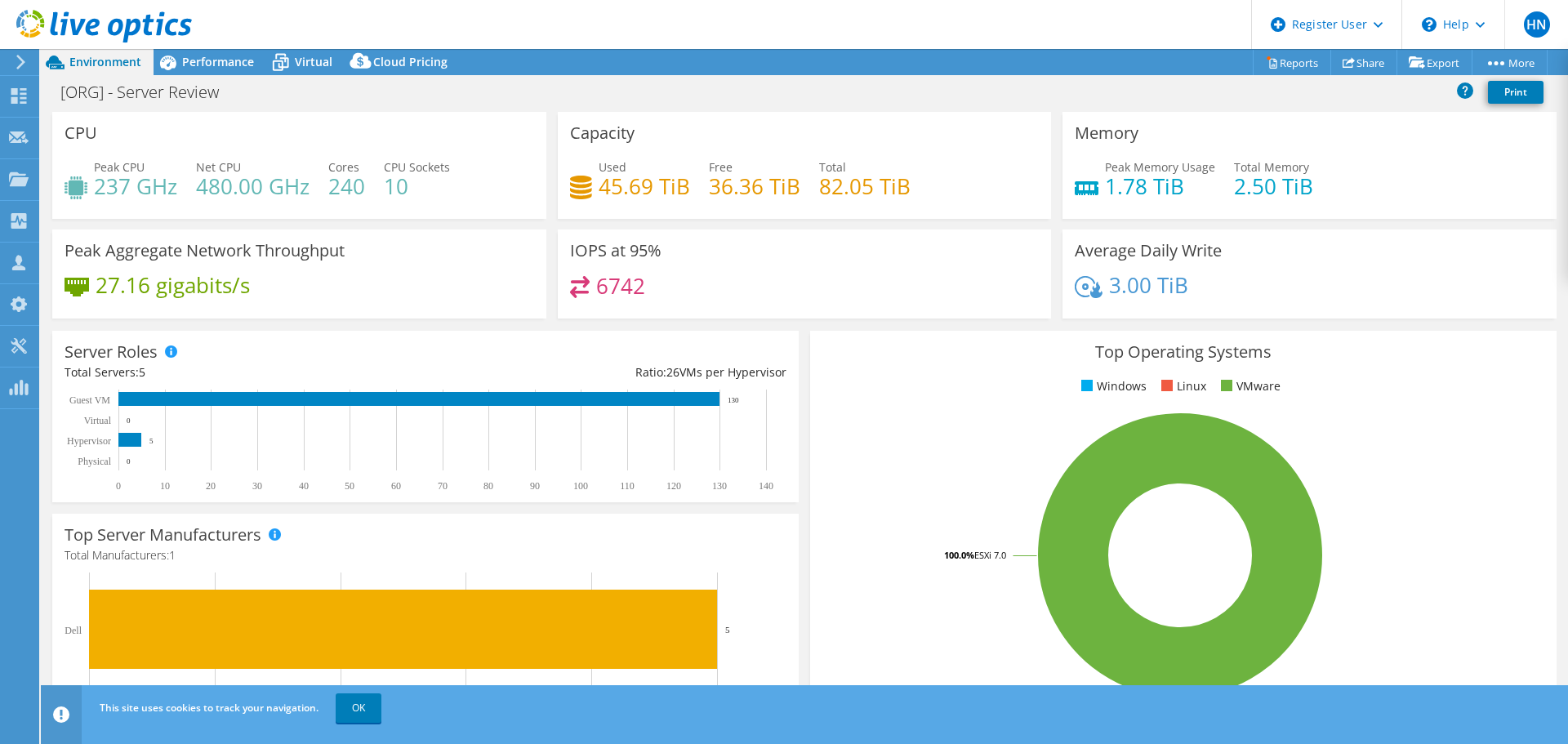 click on "County of Nevada - Server Review
Print" at bounding box center (804, 91) 